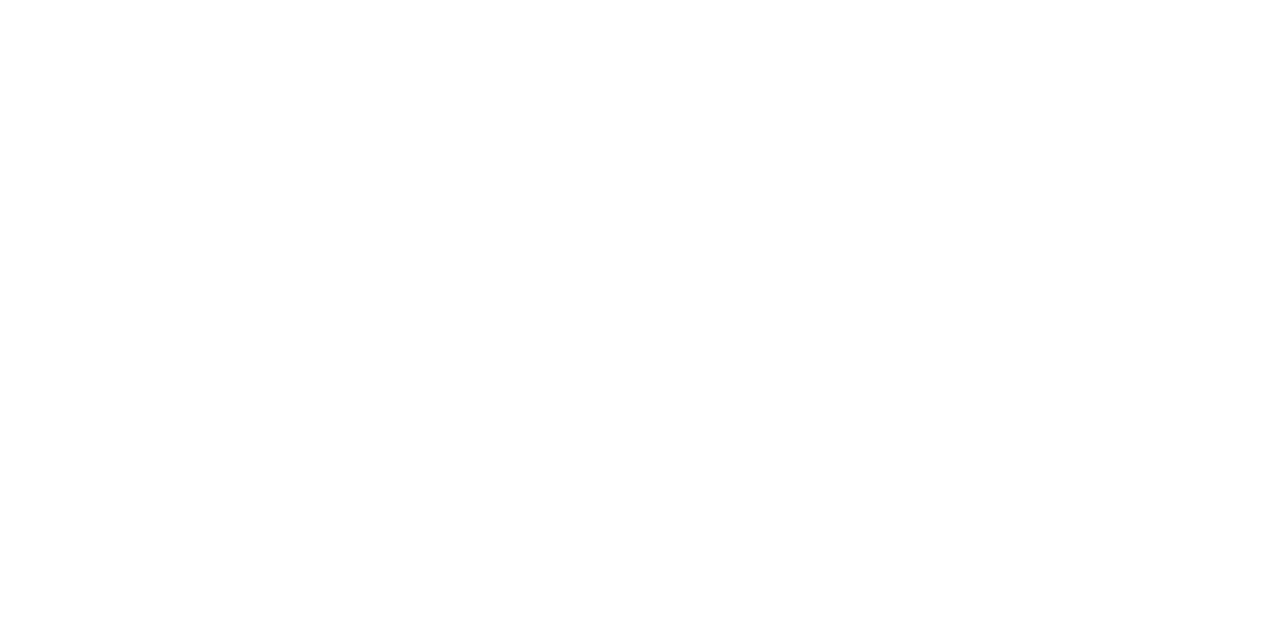 scroll, scrollTop: 0, scrollLeft: 0, axis: both 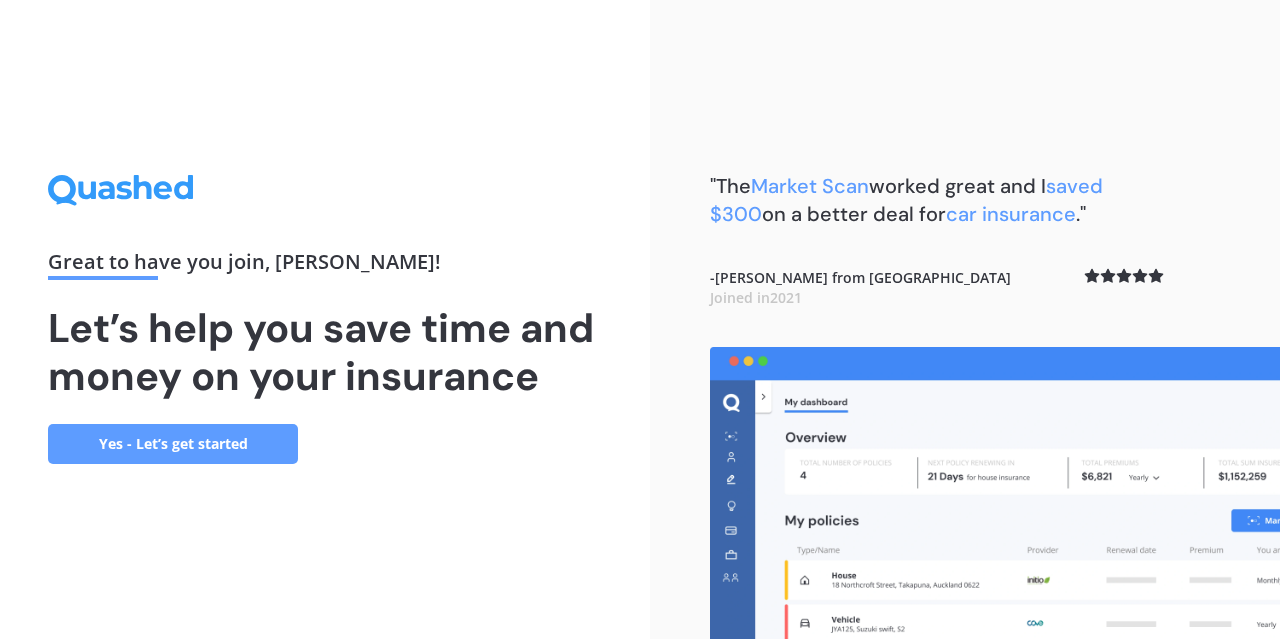 click on "Yes - Let’s get started" at bounding box center (173, 444) 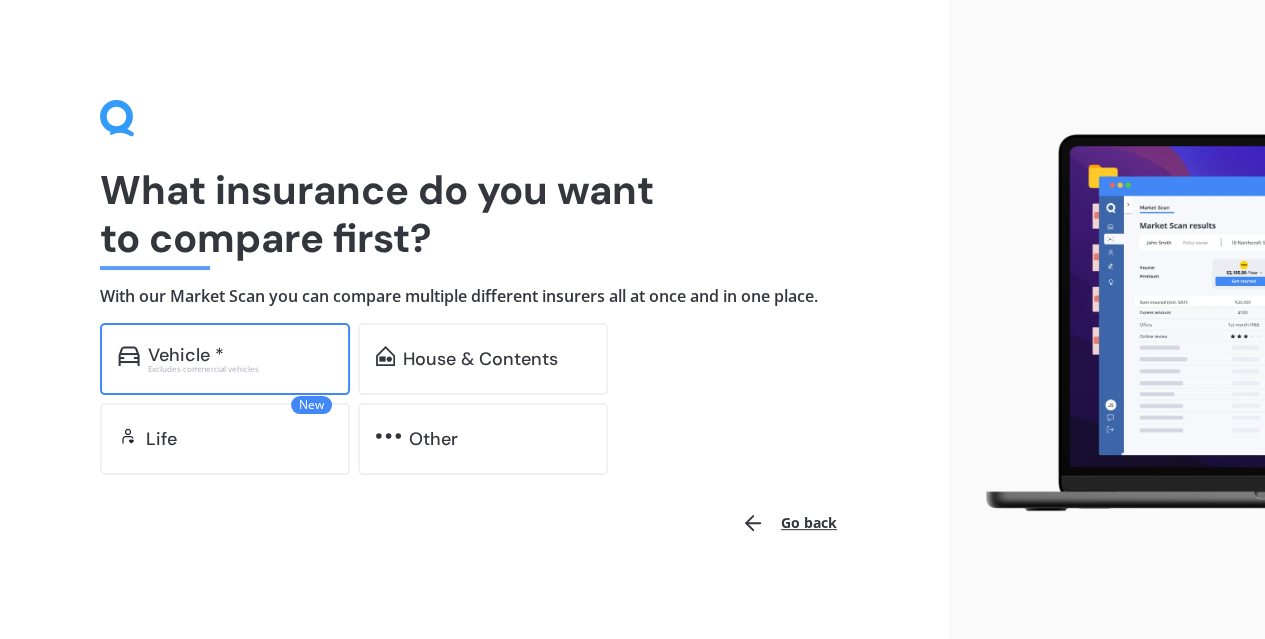 click on "Excludes commercial vehicles" at bounding box center (240, 369) 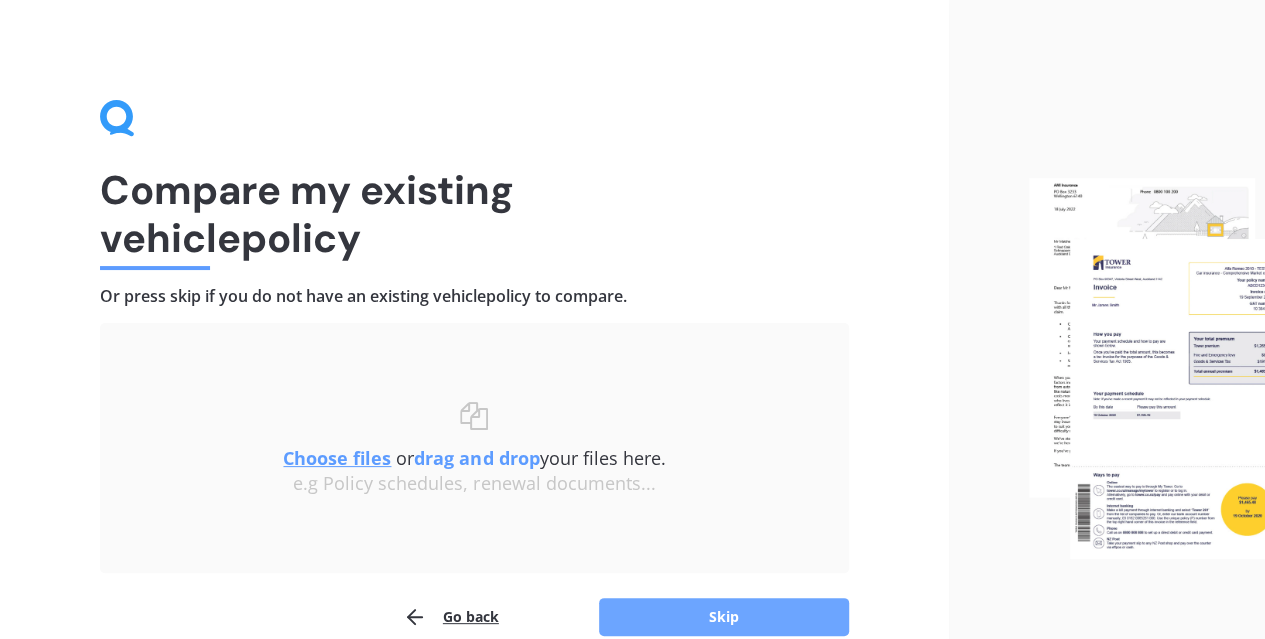 click on "Skip" at bounding box center [724, 617] 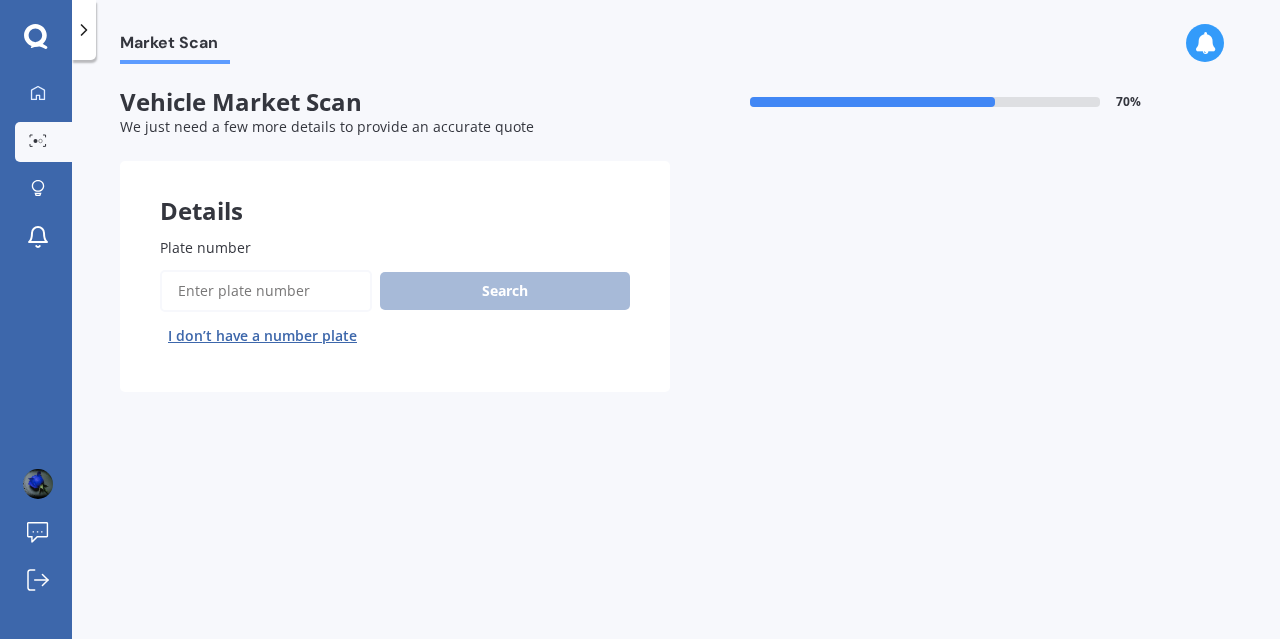 click on "Plate number" at bounding box center (205, 247) 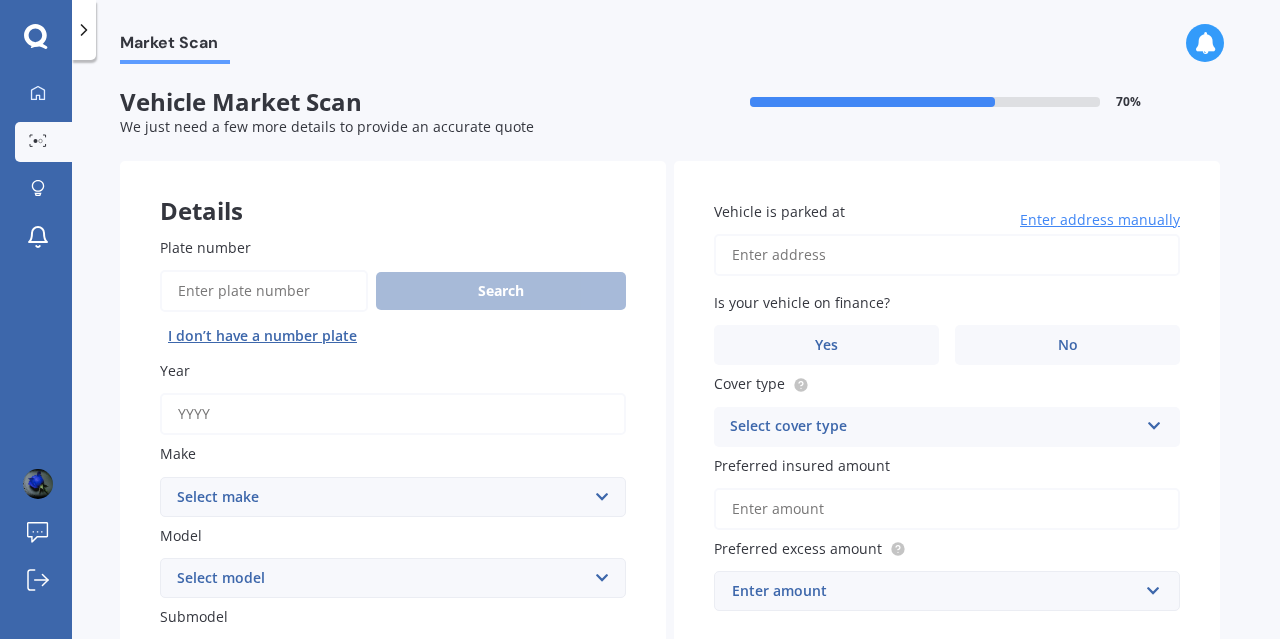 click on "Year" at bounding box center (393, 414) 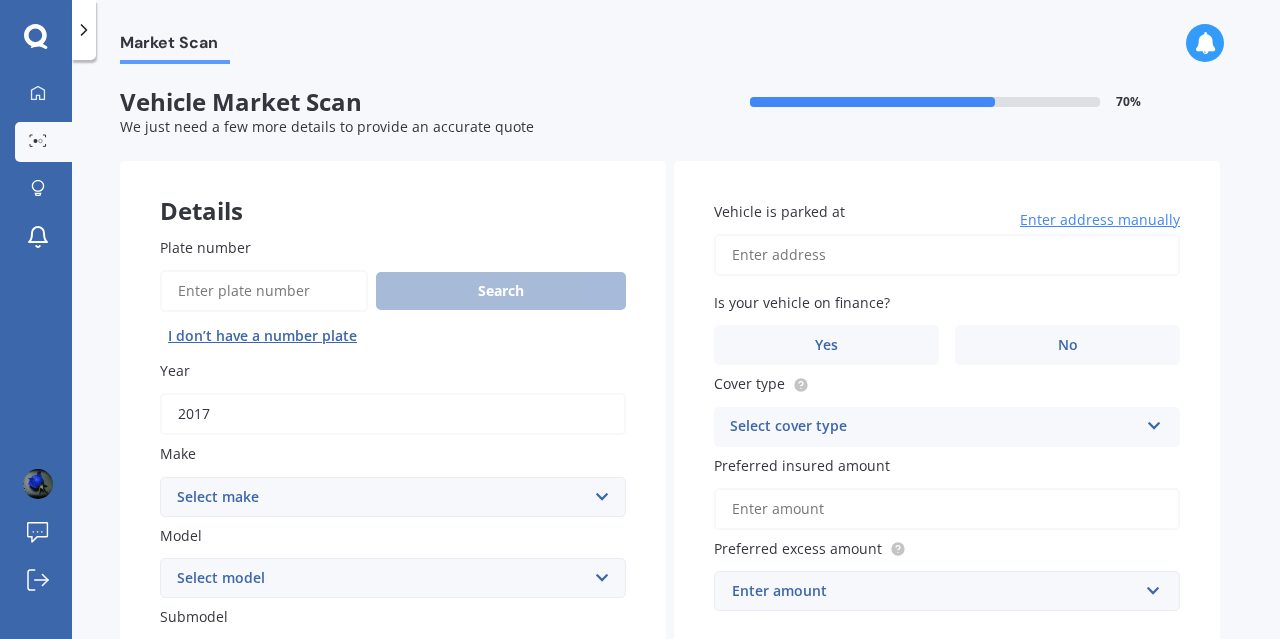type on "2017" 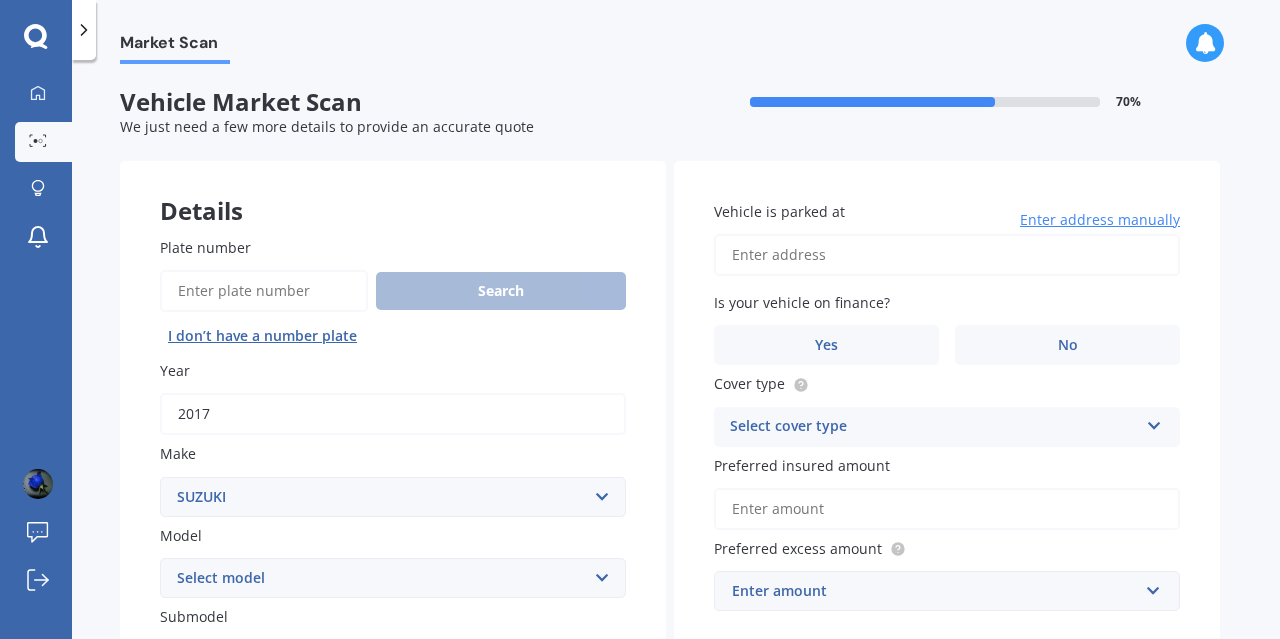 click on "Select make AC ALFA ROMEO ASTON [PERSON_NAME] AUDI AUSTIN BEDFORD Bentley BMW BYD CADILLAC CAN-AM CHERY CHEVROLET CHRYSLER Citroen CRUISEAIR CUPRA DAEWOO DAIHATSU DAIMLER DAMON DIAHATSU DODGE EXOCET FACTORY FIVE FERRARI FIAT Fiord FLEETWOOD FORD FOTON FRASER GEELY GENESIS GEORGIE BOY GMC GREAT WALL GWM [PERSON_NAME] HINO [PERSON_NAME] HOLIDAY RAMBLER HONDA HUMMER HYUNDAI INFINITI ISUZU IVECO JAC JAECOO JAGUAR JEEP KGM KIA LADA LAMBORGHINI LANCIA LANDROVER LDV LEXUS LINCOLN LOTUS LUNAR M.G M.G. MAHINDRA MASERATI MAZDA MCLAREN MERCEDES AMG Mercedes Benz MERCEDES-AMG MERCURY MINI MITSUBISHI [PERSON_NAME] NEWMAR Nissan OMODA OPEL OXFORD PEUGEOT Plymouth Polestar PONTIAC PORSCHE PROTON RAM Range Rover Rayne RENAULT ROLLS ROYCE ROVER SAAB SATURN SEAT SHELBY SKODA SMART SSANGYONG SUBARU SUZUKI TATA TESLA TIFFIN Toyota TRIUMPH TVR Vauxhall VOLKSWAGEN VOLVO WESTFIELD WINNEBAGO ZX" at bounding box center (393, 497) 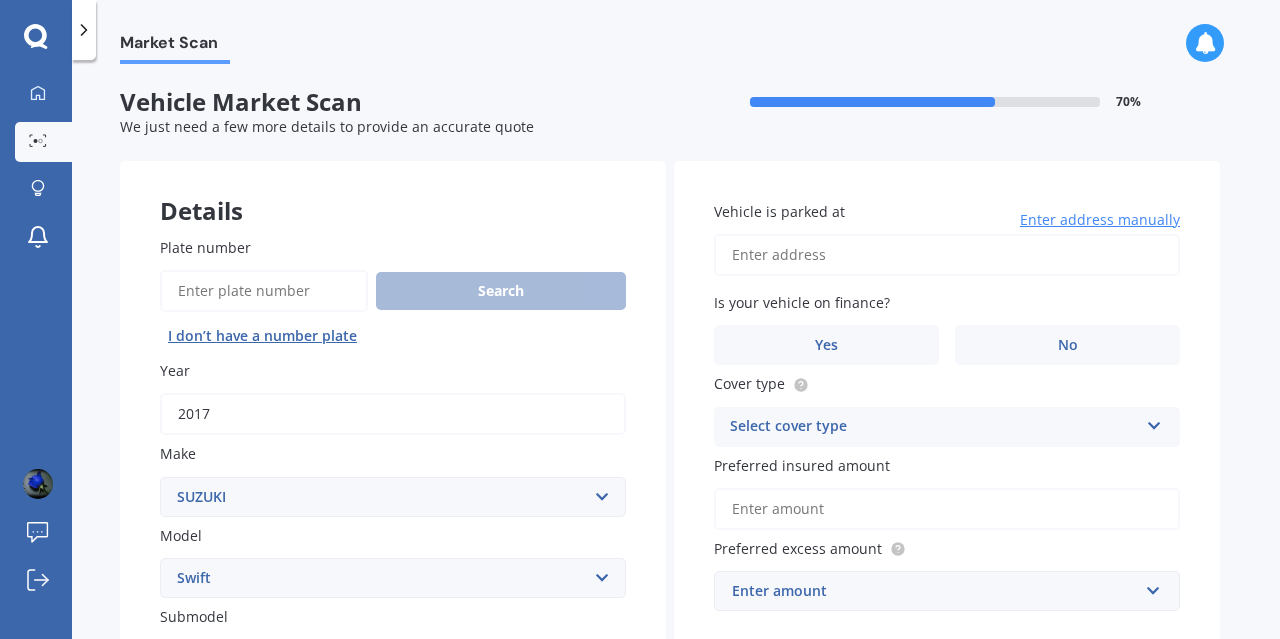 click on "Select model Aerio Alto APV Van Baleno Cappuccino Carry Truck Carry van Celerio Crescent Cruze Cultus Escudo Fronx Grand Vitara Hustler Ignis Jimny 4WD Kizashi [PERSON_NAME] S-Cross Samurai SJ410 SJ413 Solio Spacia Splash ST series Swift SX4 SX4 S-Cross Vitara Vitara Hybrid Wagon R Wagon R+ X-90 4WD XBEE Hatchback" at bounding box center [393, 578] 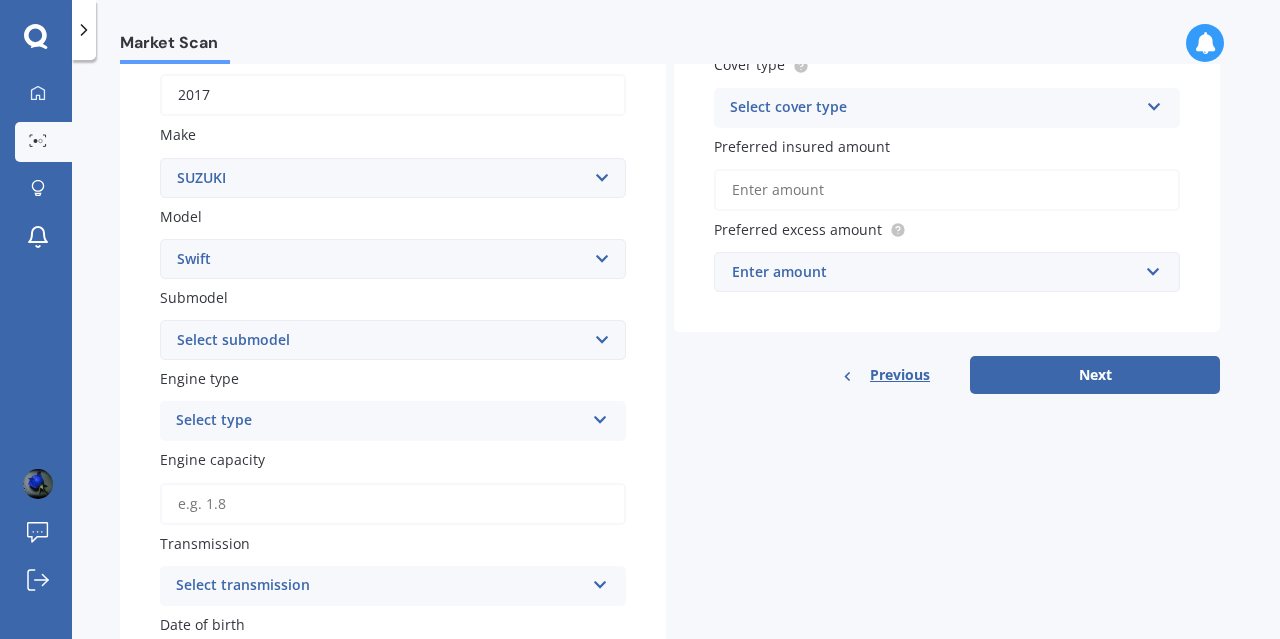 scroll, scrollTop: 328, scrollLeft: 0, axis: vertical 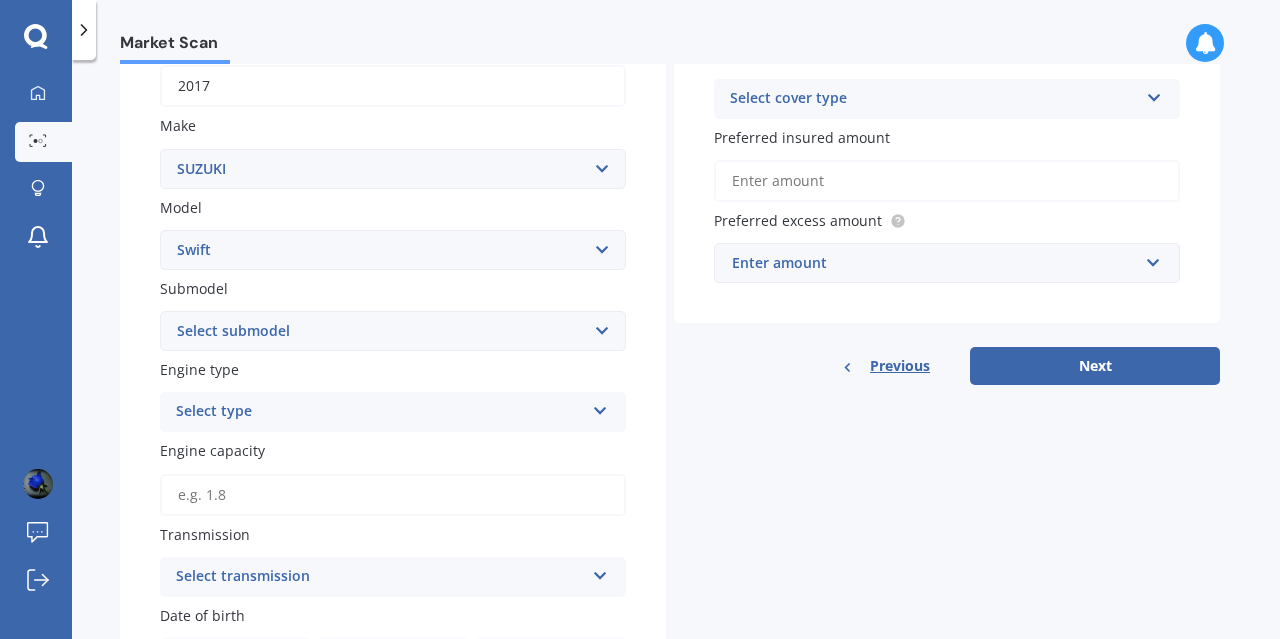 click on "Select submodel (All other) Cino Diesel Turbo GA GL GLX GO GP GS GTI LTD RS Hybrid RS non turbo RS turbo RSX SE Sport 1.6 Sport turbo" at bounding box center (393, 331) 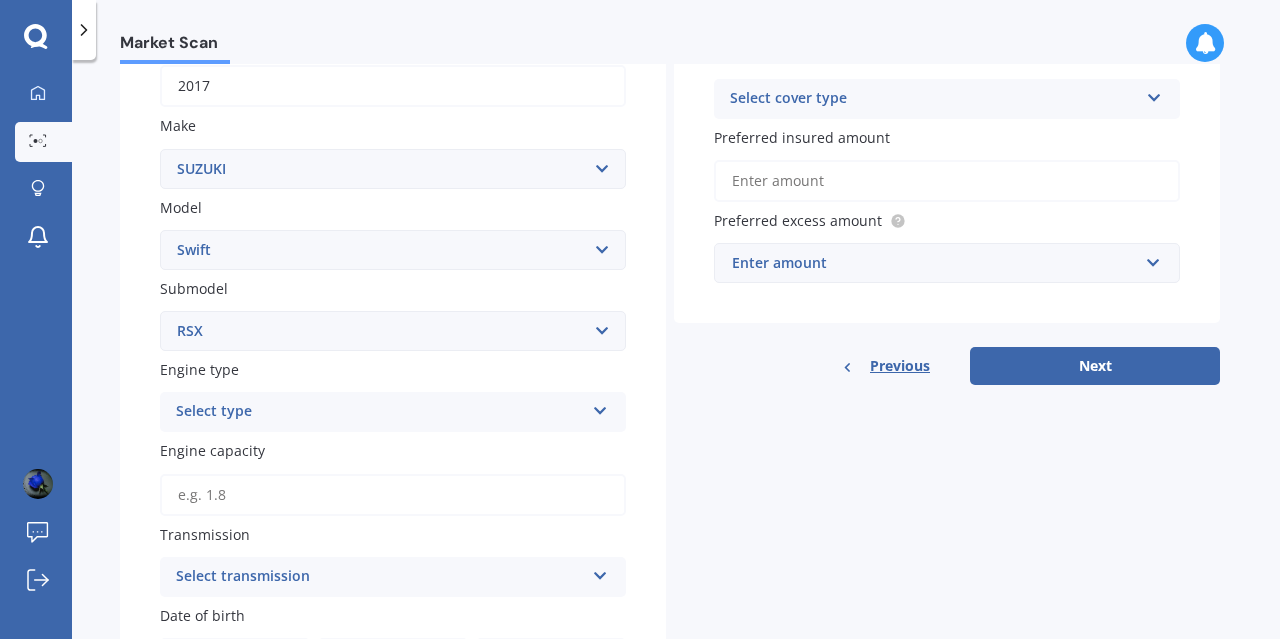 click on "Select submodel (All other) Cino Diesel Turbo GA GL GLX GO GP GS GTI LTD RS Hybrid RS non turbo RS turbo RSX SE Sport 1.6 Sport turbo" at bounding box center [393, 331] 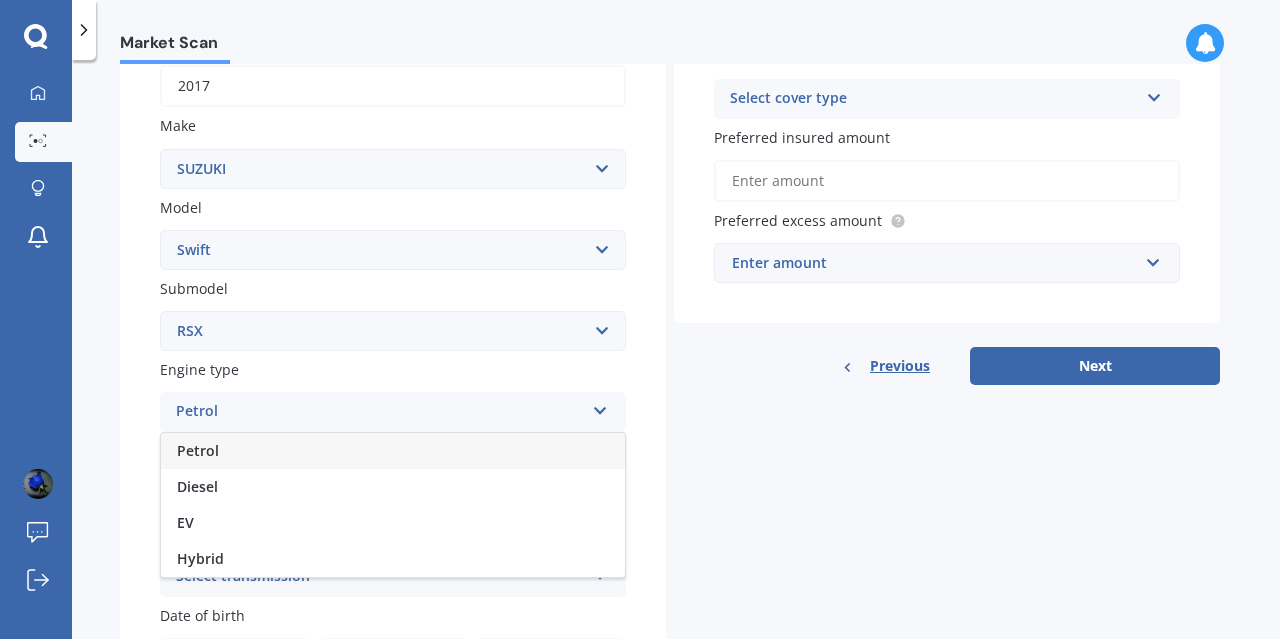 click on "Hybrid" at bounding box center [393, 559] 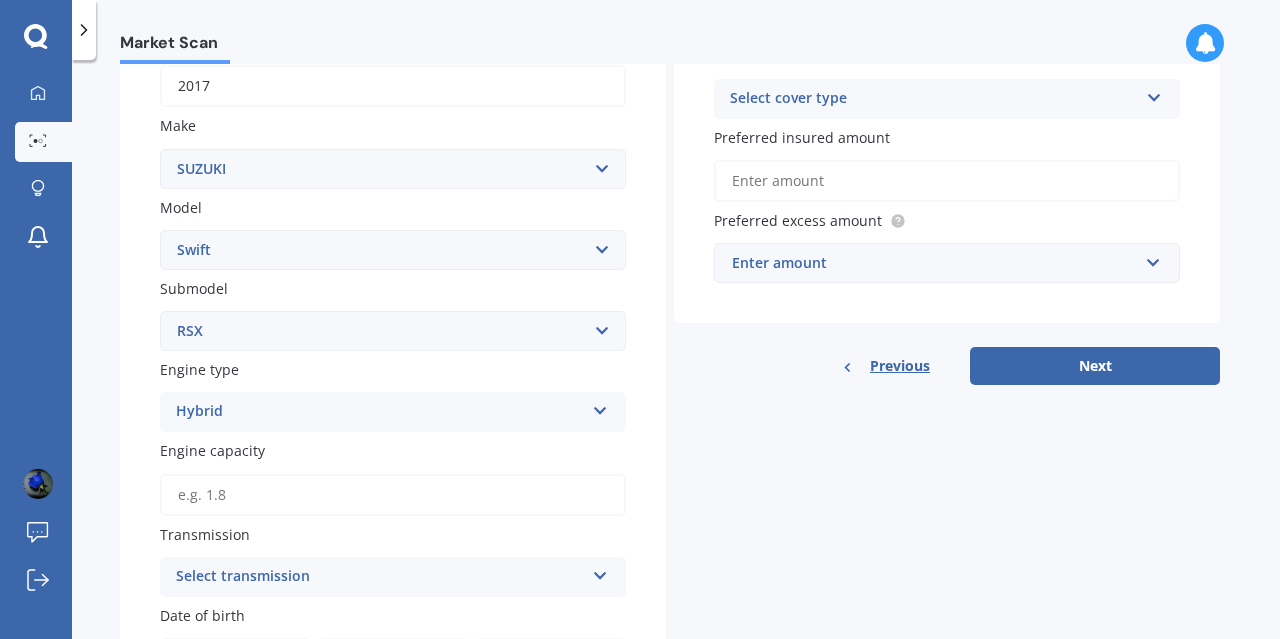 click on "Select submodel (All other) Cino Diesel Turbo GA GL GLX GO GP GS GTI LTD RS Hybrid RS non turbo RS turbo RSX SE Sport 1.6 Sport turbo" at bounding box center (393, 331) 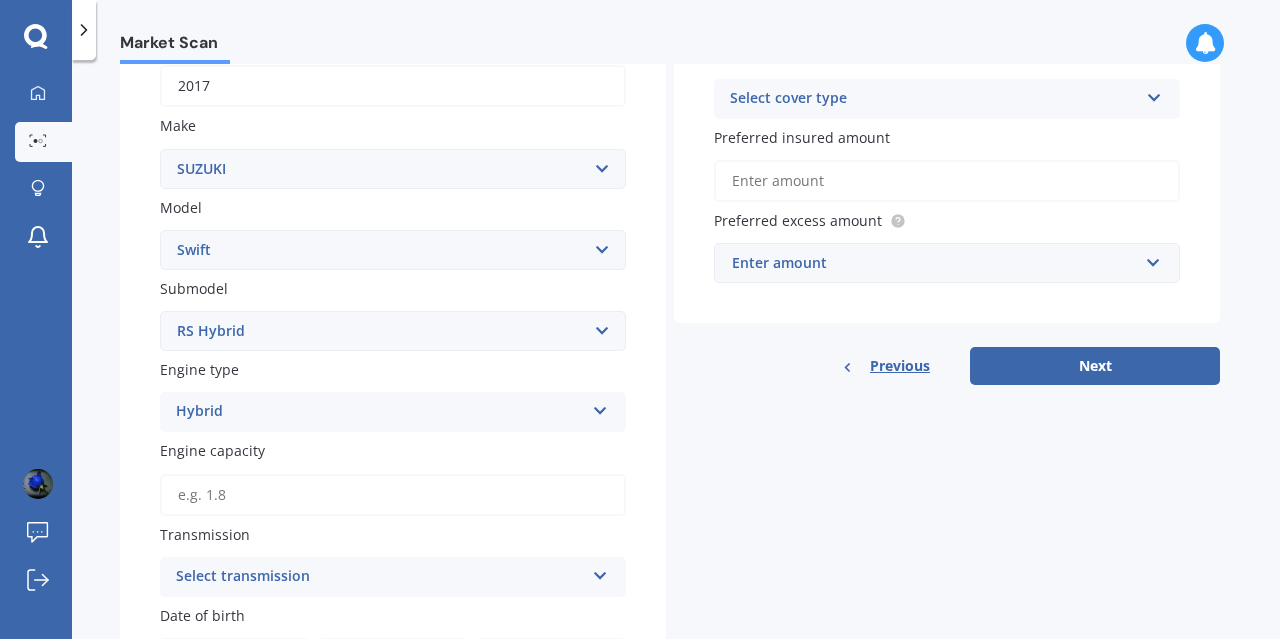 click on "Select submodel (All other) Cino Diesel Turbo GA GL GLX GO GP GS GTI LTD RS Hybrid RS non turbo RS turbo RSX SE Sport 1.6 Sport turbo" at bounding box center [393, 331] 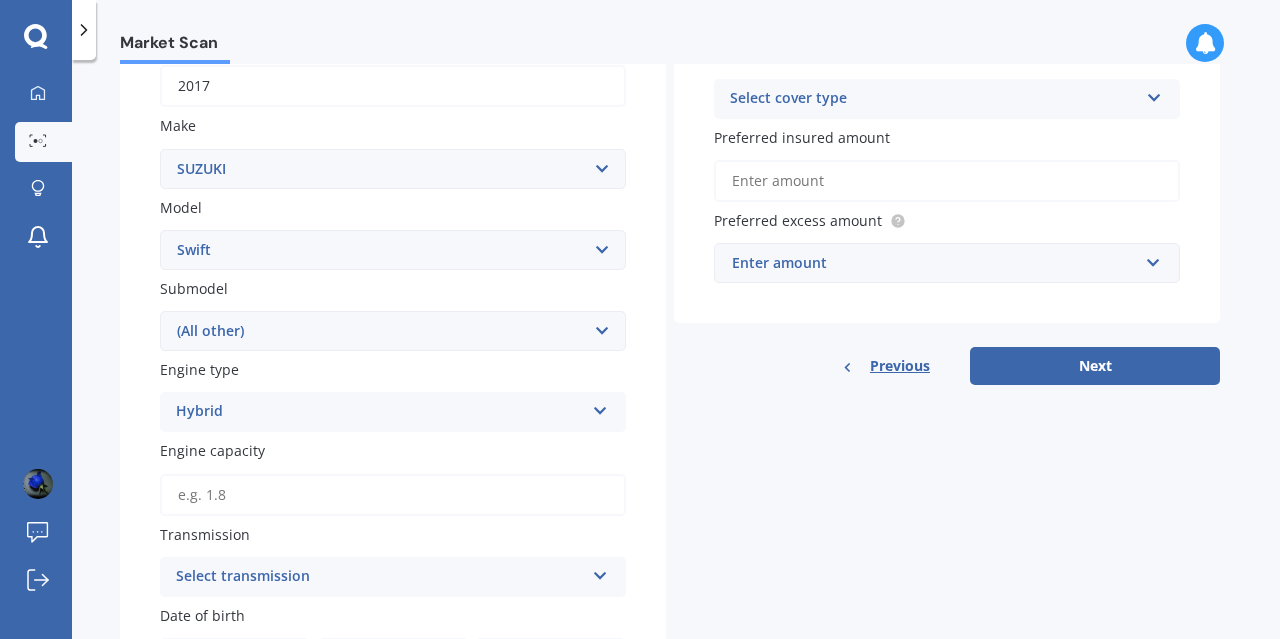 click on "Select submodel (All other) Cino Diesel Turbo GA GL GLX GO GP GS GTI LTD RS Hybrid RS non turbo RS turbo RSX SE Sport 1.6 Sport turbo" at bounding box center [393, 331] 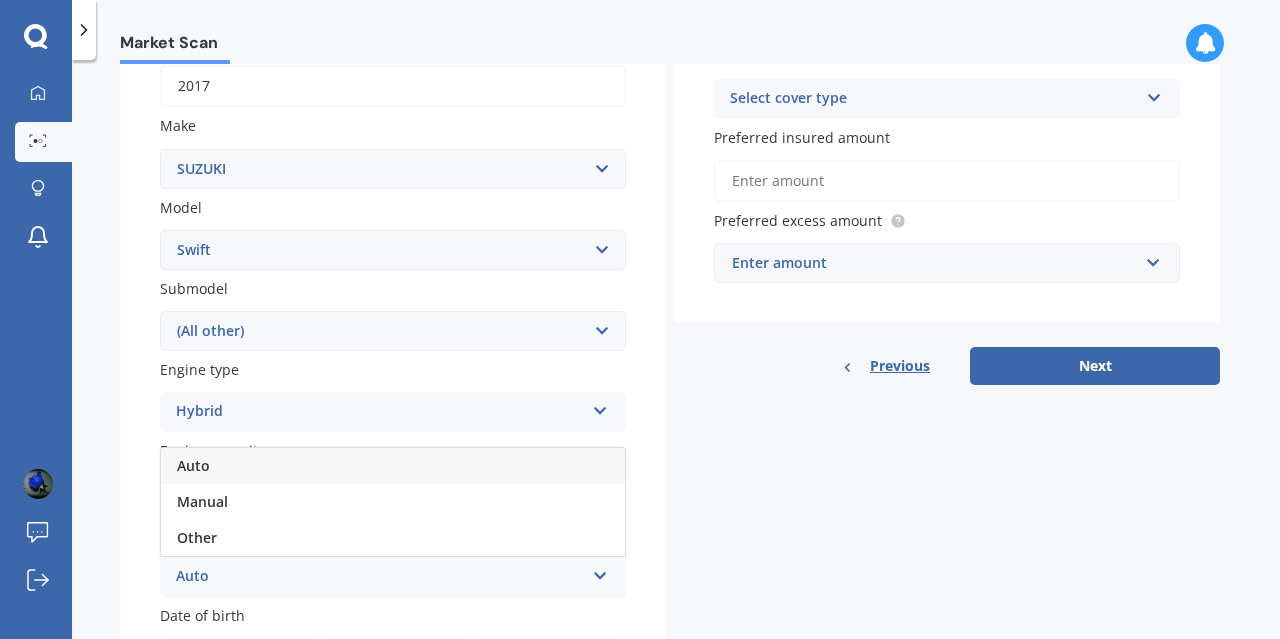 click on "Auto" at bounding box center [393, 466] 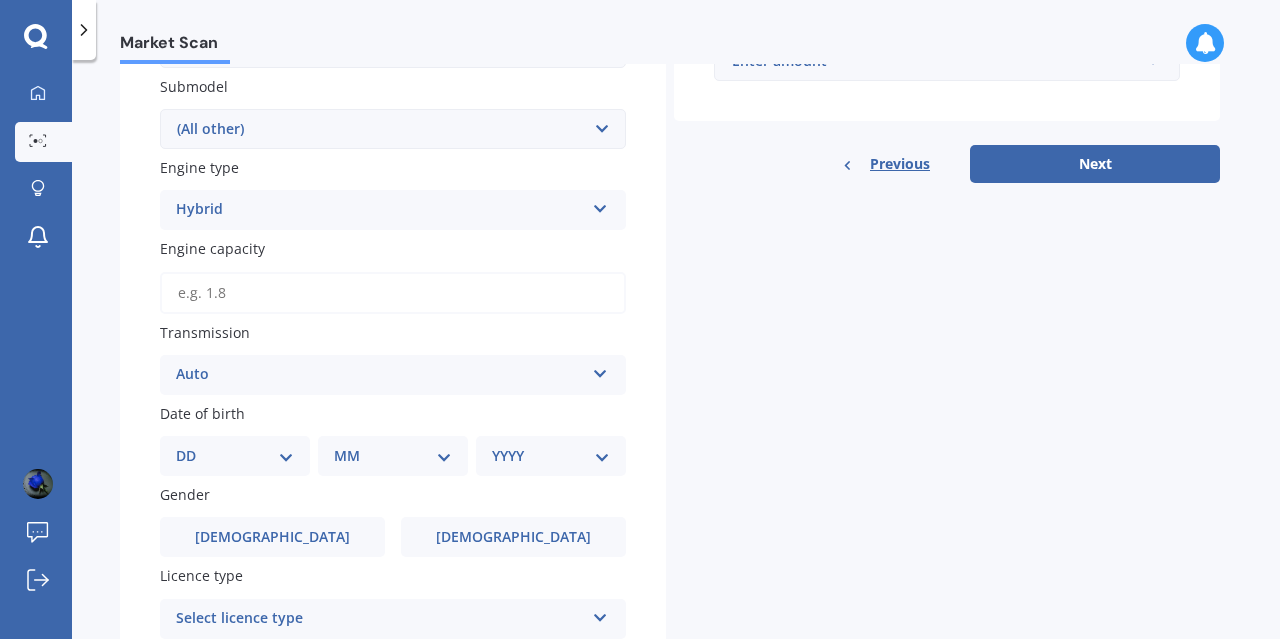 scroll, scrollTop: 531, scrollLeft: 0, axis: vertical 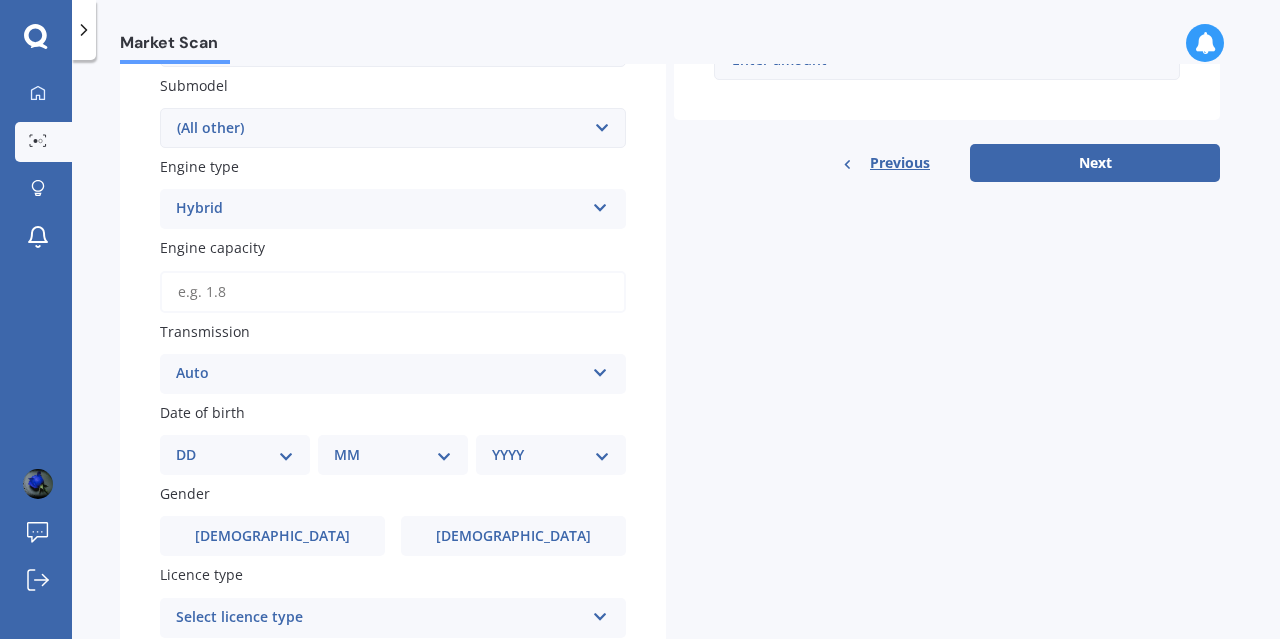 click on "DD 01 02 03 04 05 06 07 08 09 10 11 12 13 14 15 16 17 18 19 20 21 22 23 24 25 26 27 28 29 30 31" at bounding box center (235, 455) 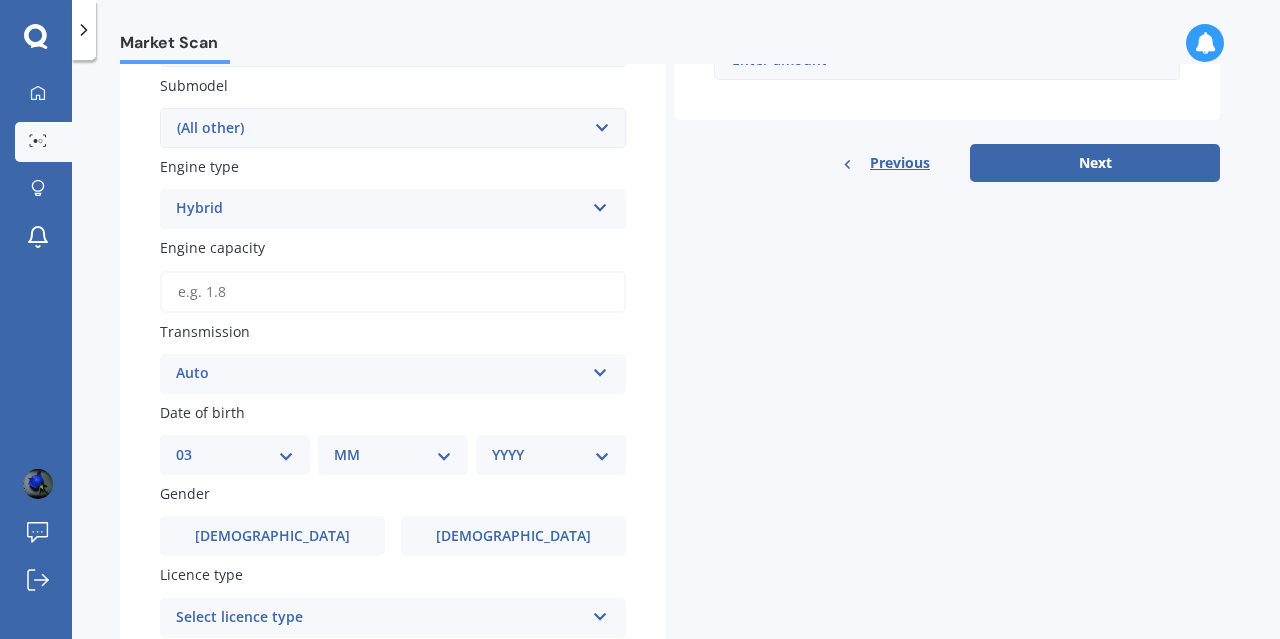 click on "DD 01 02 03 04 05 06 07 08 09 10 11 12 13 14 15 16 17 18 19 20 21 22 23 24 25 26 27 28 29 30 31" at bounding box center [235, 455] 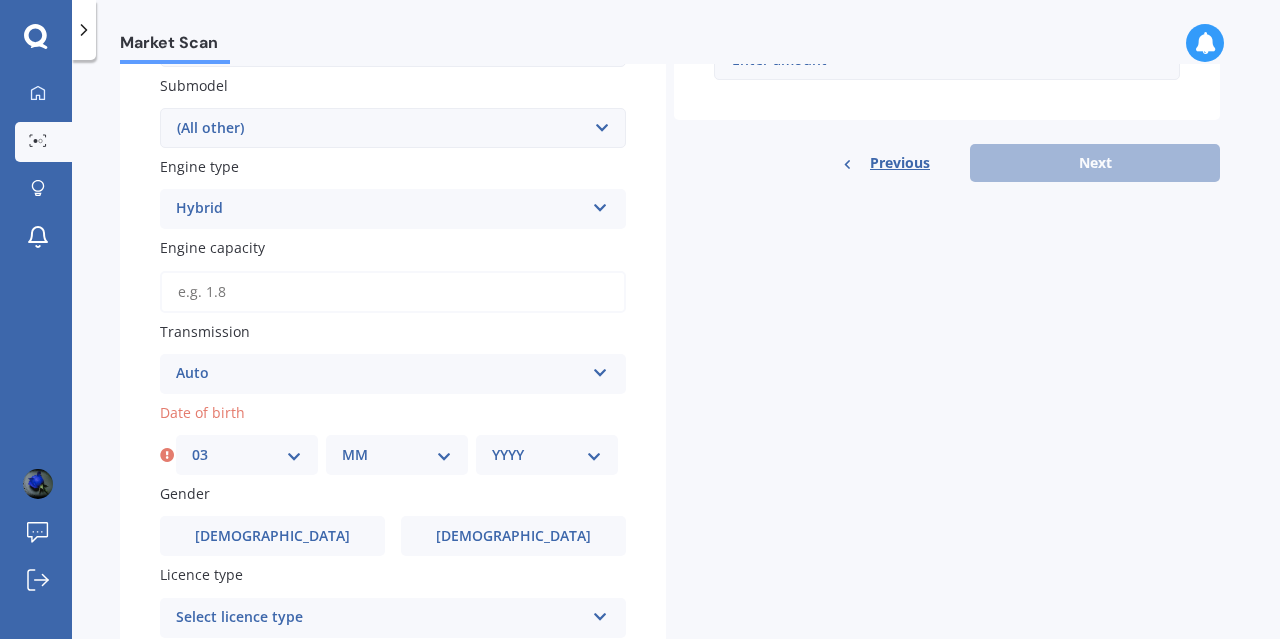 click on "MM 01 02 03 04 05 06 07 08 09 10 11 12" at bounding box center (397, 455) 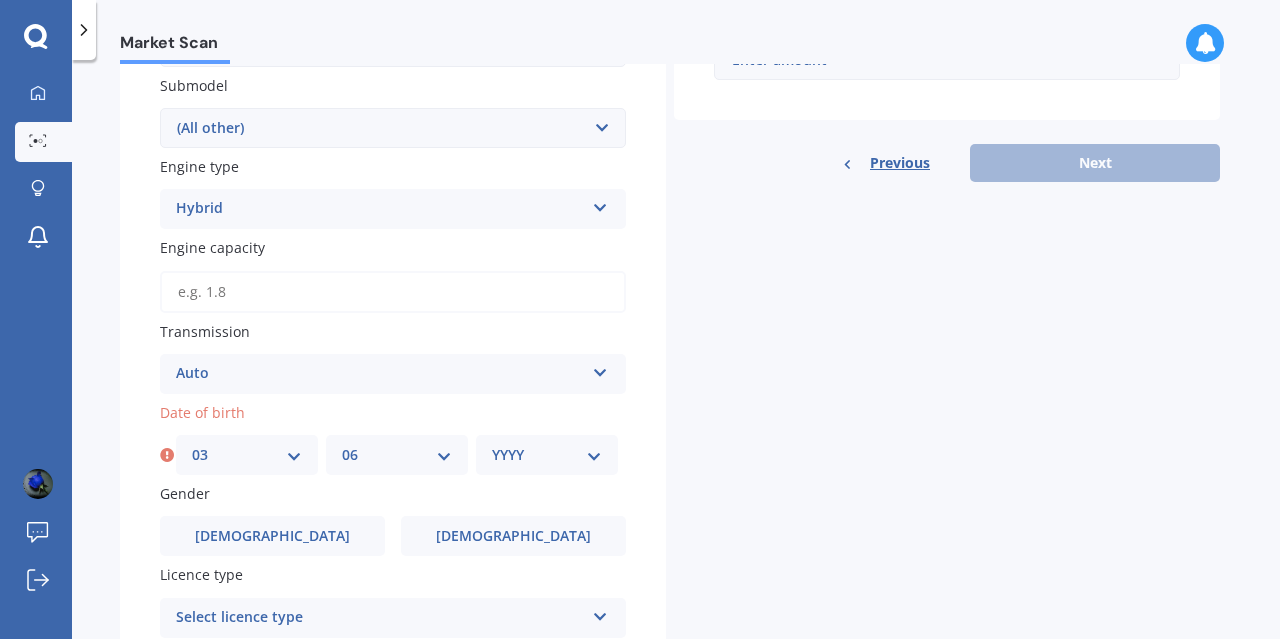 click on "MM 01 02 03 04 05 06 07 08 09 10 11 12" at bounding box center [397, 455] 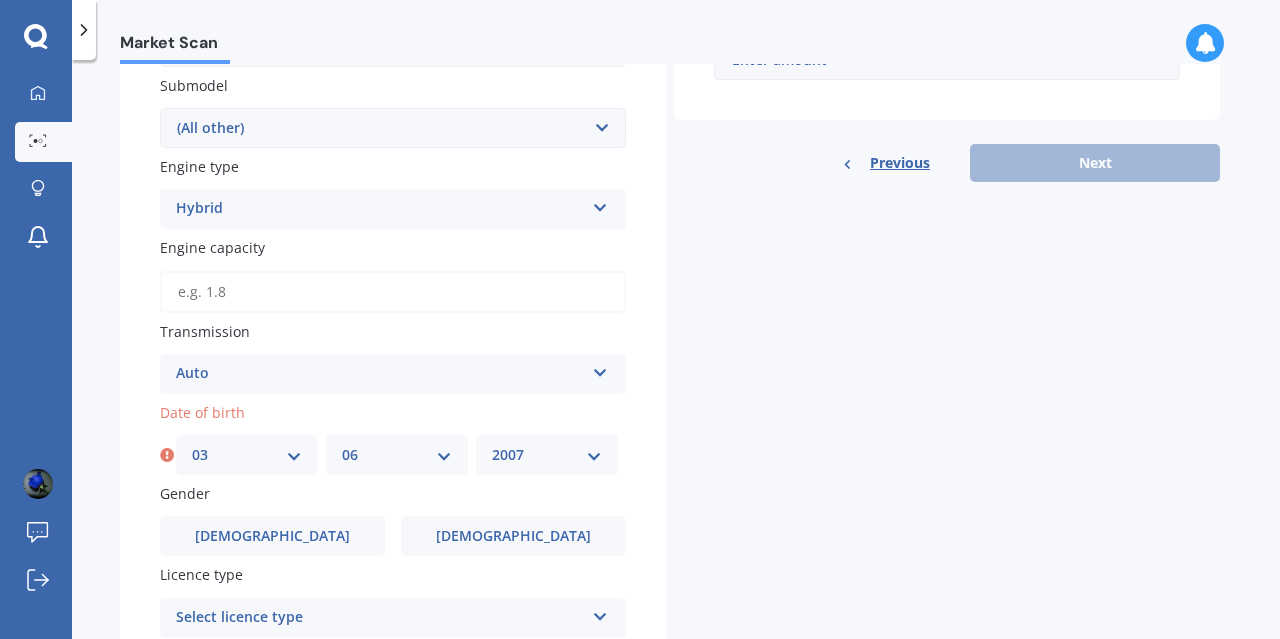 click on "YYYY 2025 2024 2023 2022 2021 2020 2019 2018 2017 2016 2015 2014 2013 2012 2011 2010 2009 2008 2007 2006 2005 2004 2003 2002 2001 2000 1999 1998 1997 1996 1995 1994 1993 1992 1991 1990 1989 1988 1987 1986 1985 1984 1983 1982 1981 1980 1979 1978 1977 1976 1975 1974 1973 1972 1971 1970 1969 1968 1967 1966 1965 1964 1963 1962 1961 1960 1959 1958 1957 1956 1955 1954 1953 1952 1951 1950 1949 1948 1947 1946 1945 1944 1943 1942 1941 1940 1939 1938 1937 1936 1935 1934 1933 1932 1931 1930 1929 1928 1927 1926" at bounding box center (547, 455) 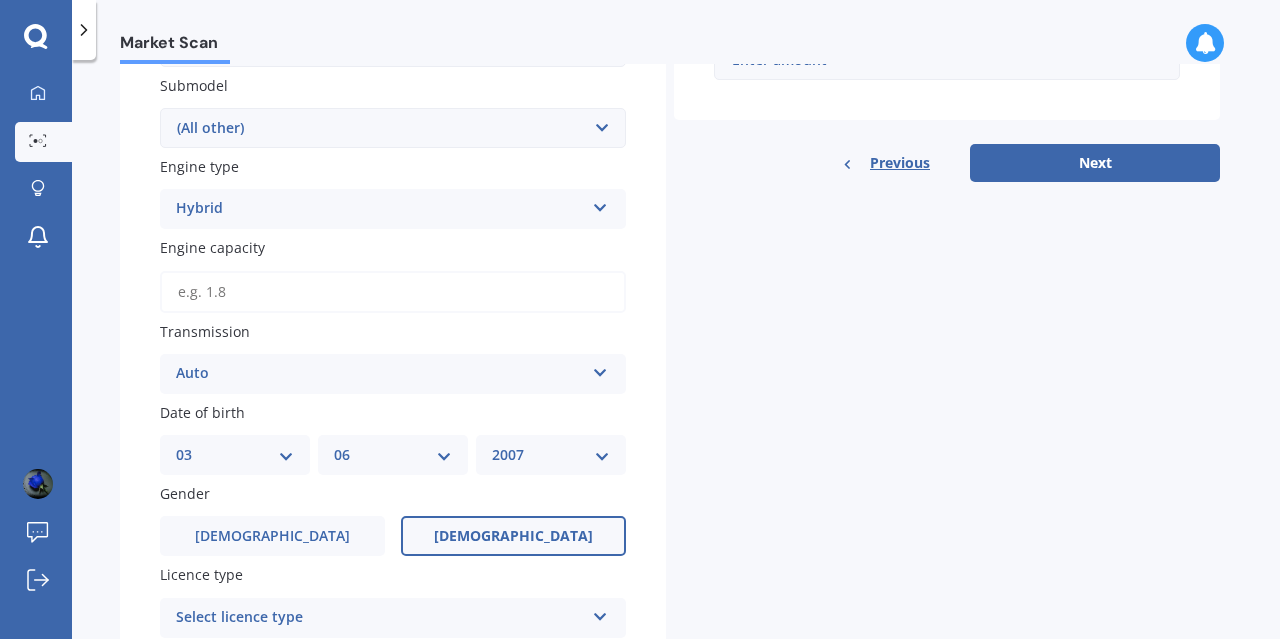 click on "[DEMOGRAPHIC_DATA]" at bounding box center (513, 536) 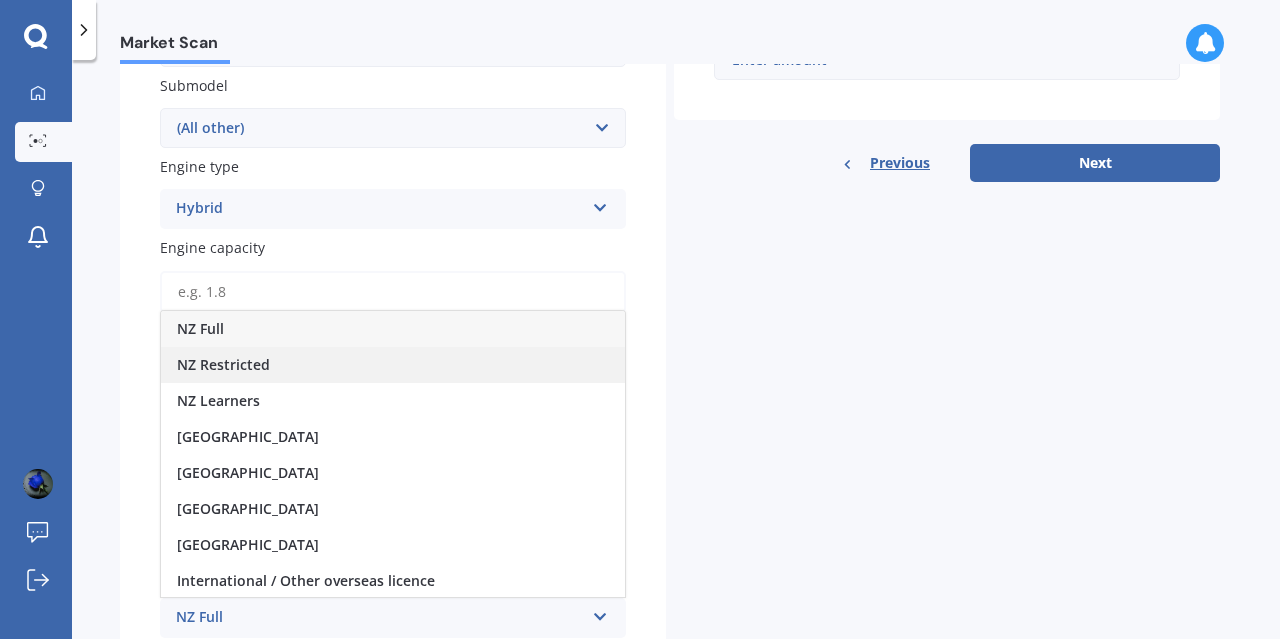 click on "NZ Restricted" at bounding box center (393, 365) 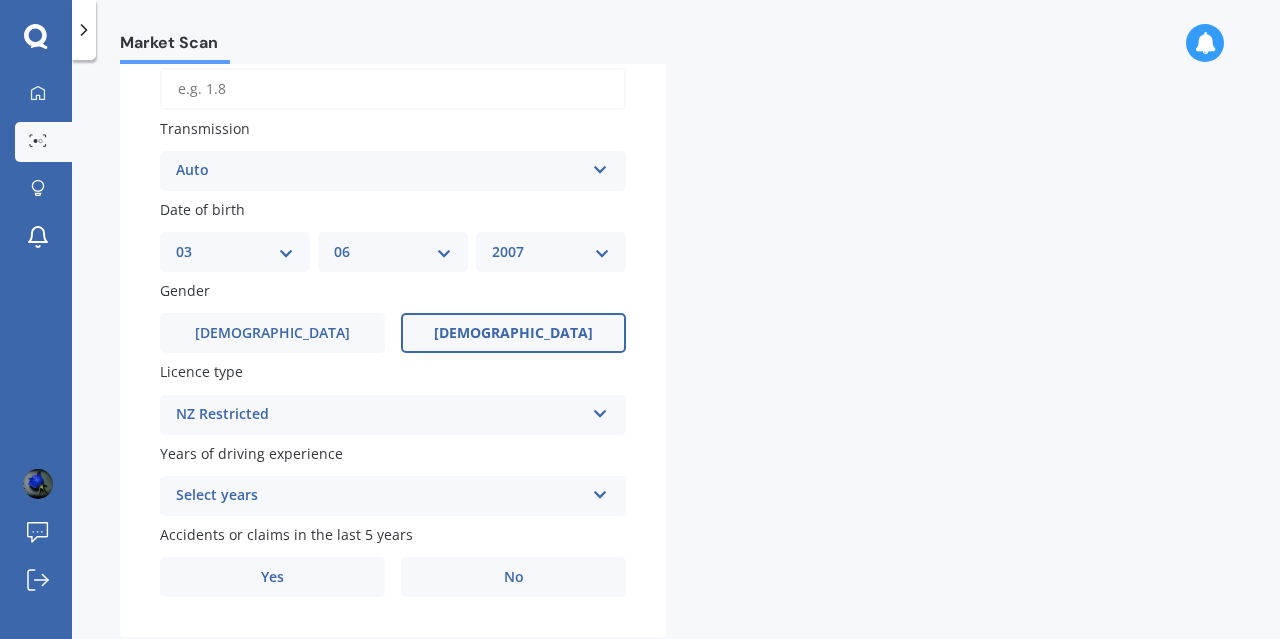 scroll, scrollTop: 788, scrollLeft: 0, axis: vertical 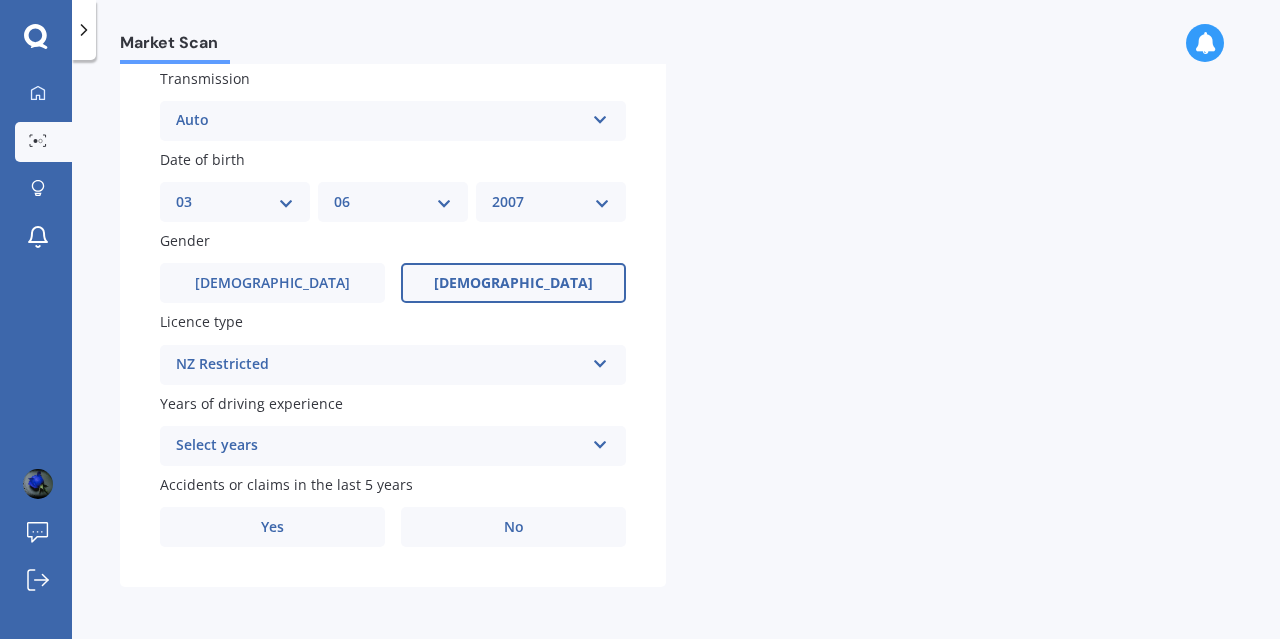 click at bounding box center (600, 441) 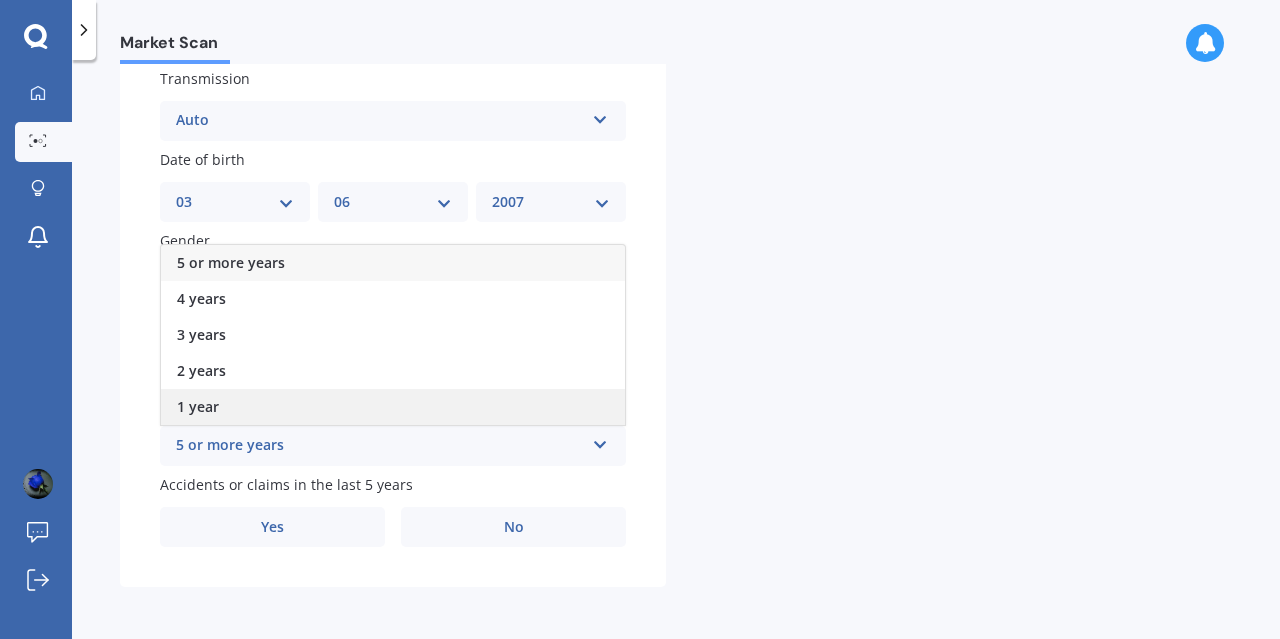 click on "1 year" at bounding box center (393, 407) 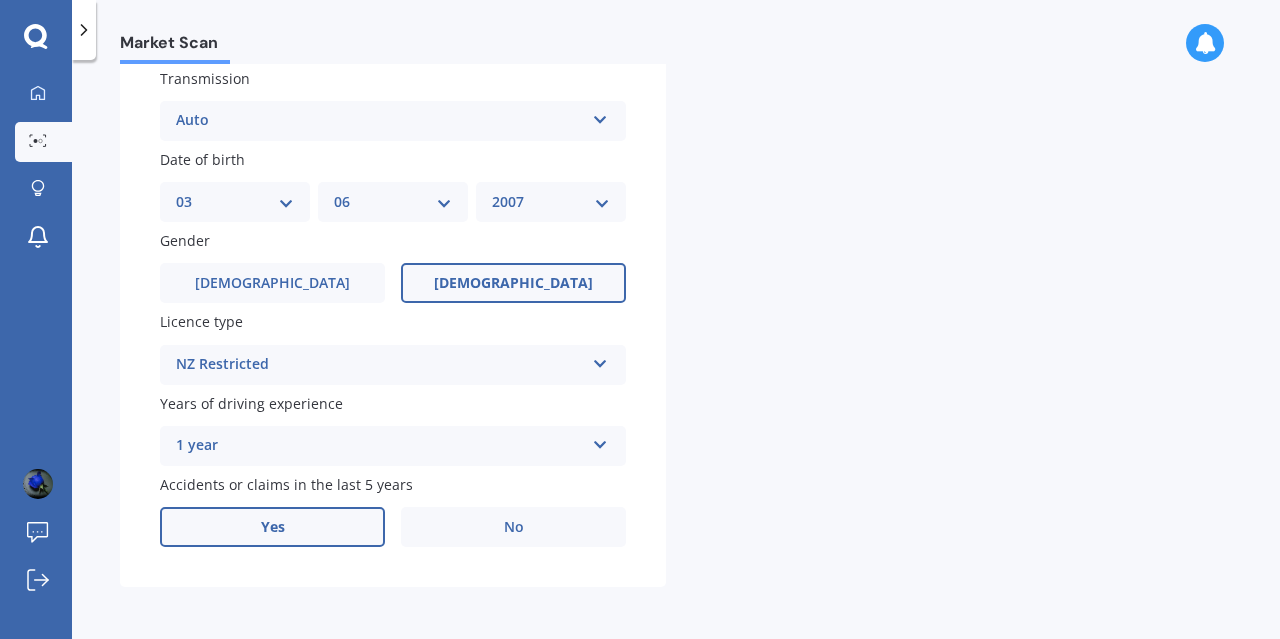 click on "Yes" at bounding box center [272, 527] 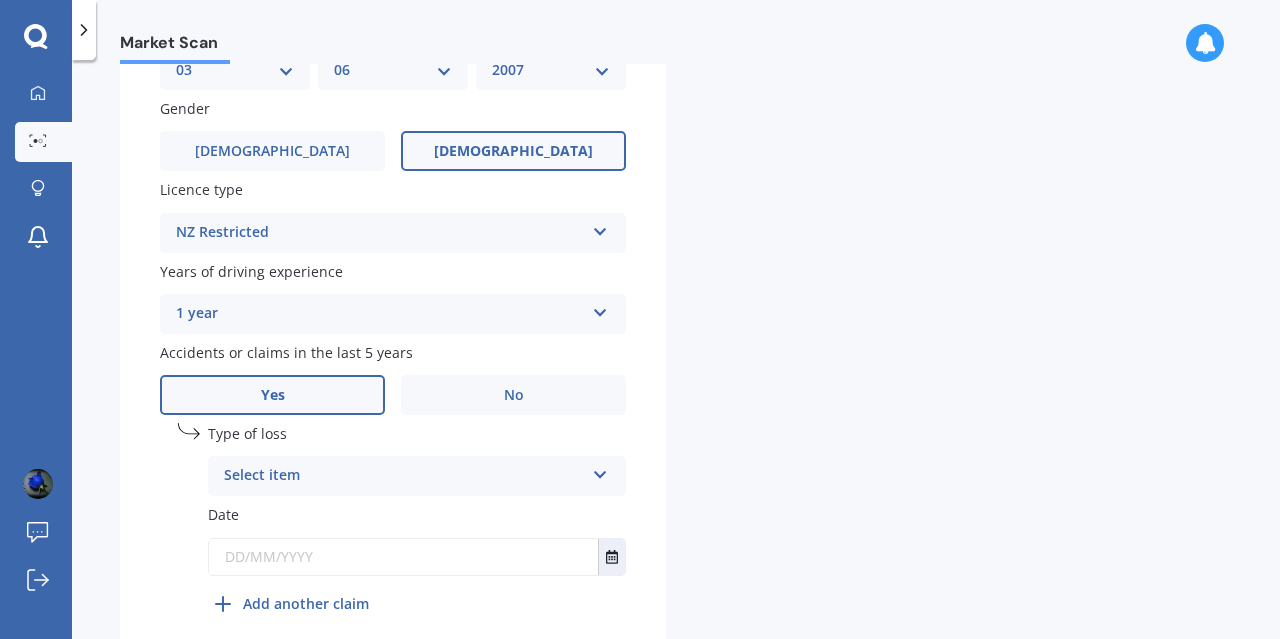 scroll, scrollTop: 1004, scrollLeft: 0, axis: vertical 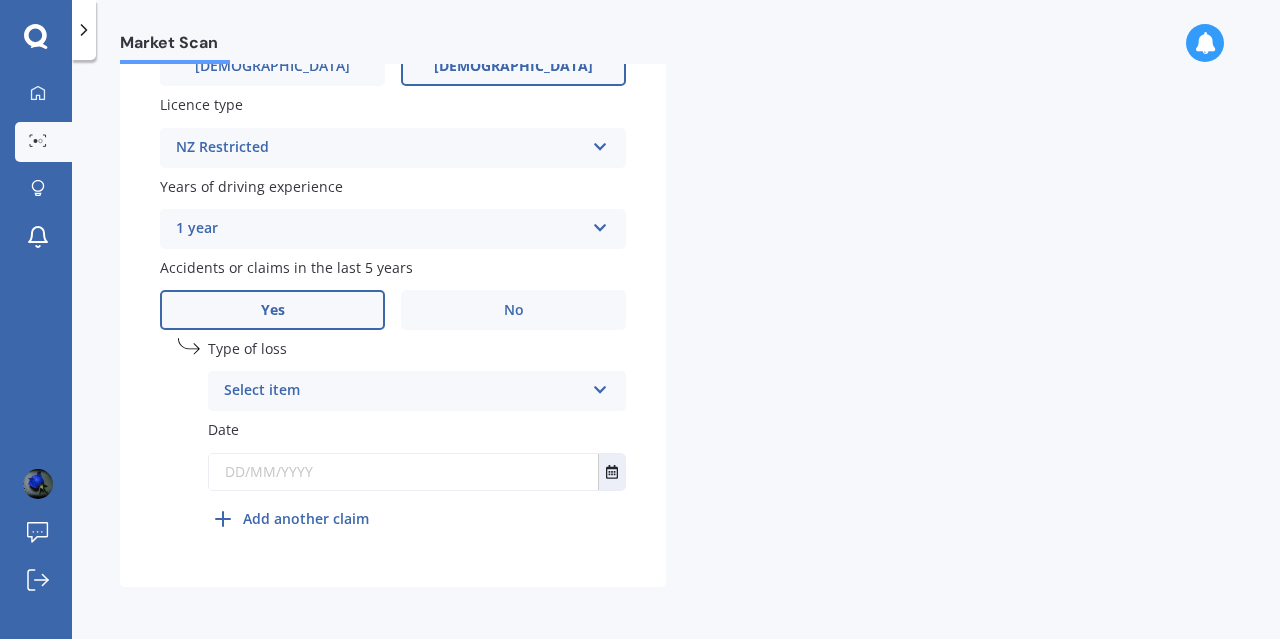 click on "Select item" at bounding box center [404, 391] 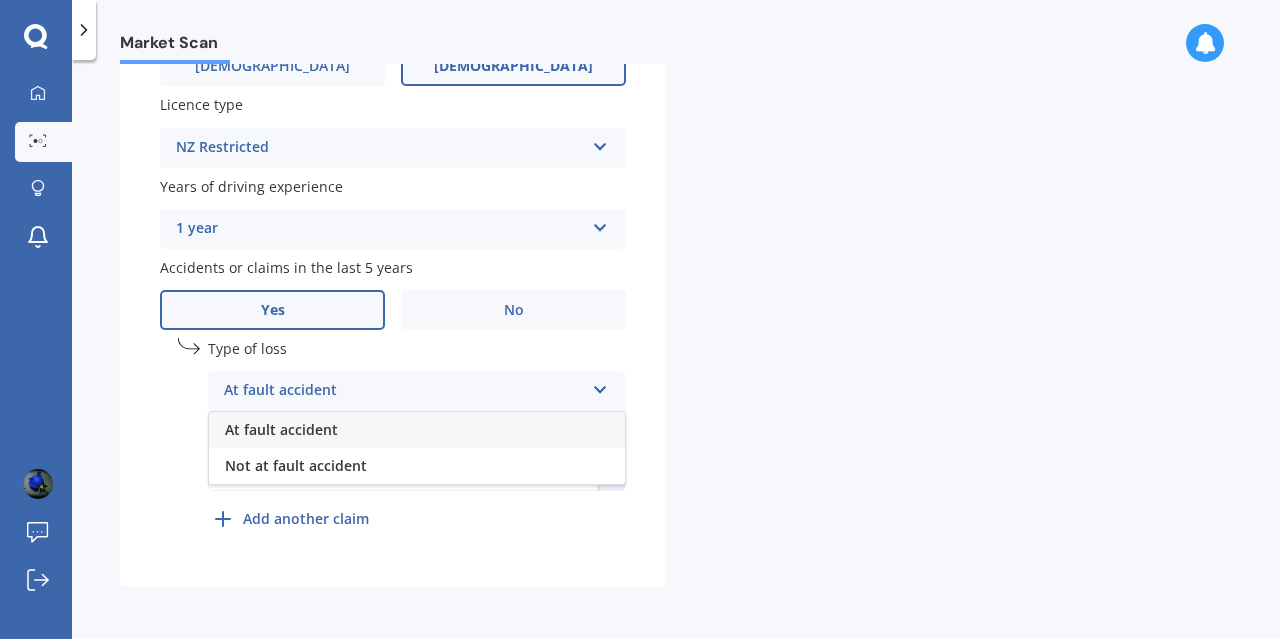 click on "At fault accident" at bounding box center [417, 430] 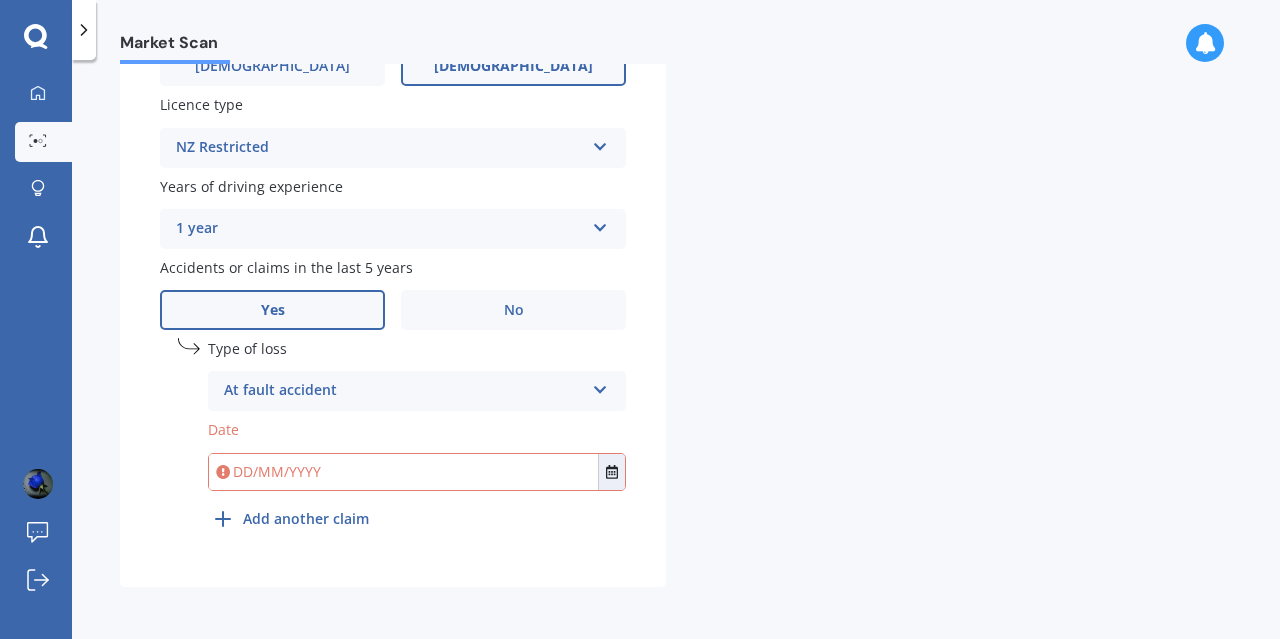 click at bounding box center [403, 472] 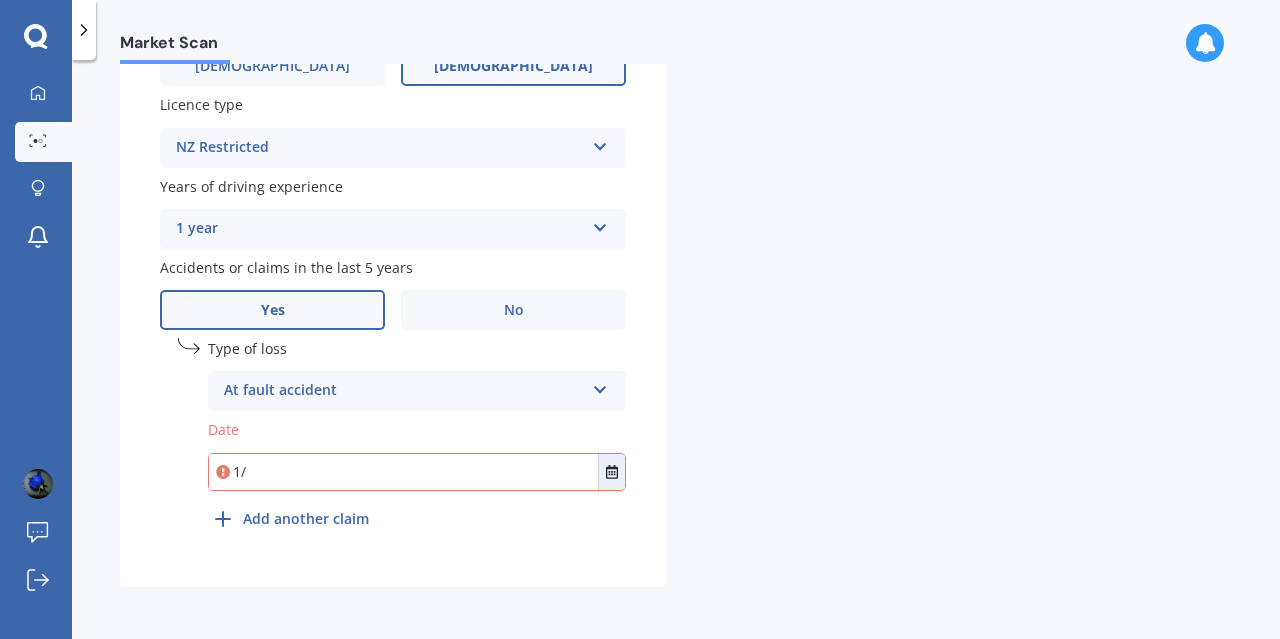 type on "1" 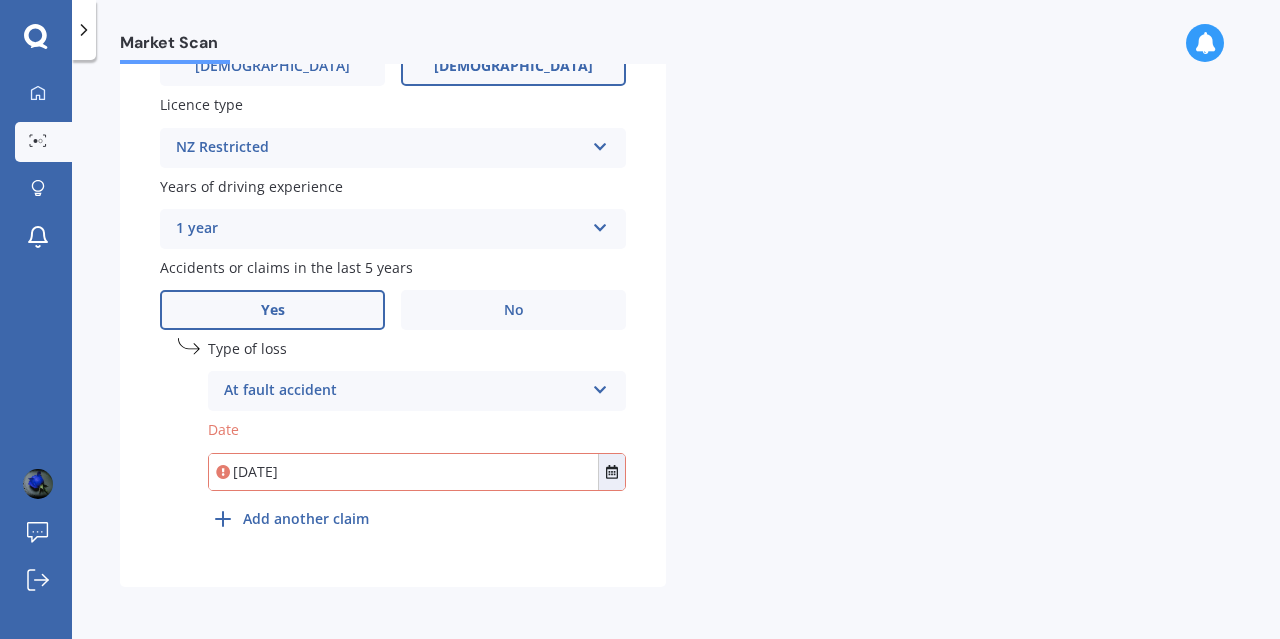 type on "[DATE]" 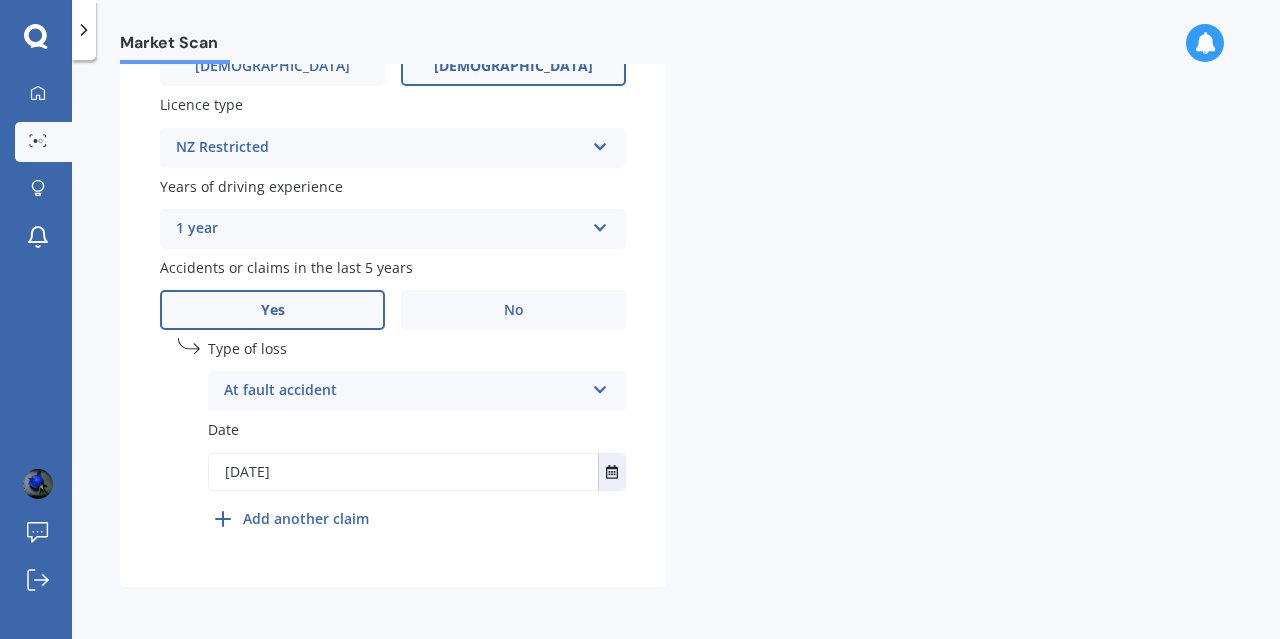 click on "Add another claim" at bounding box center [306, 518] 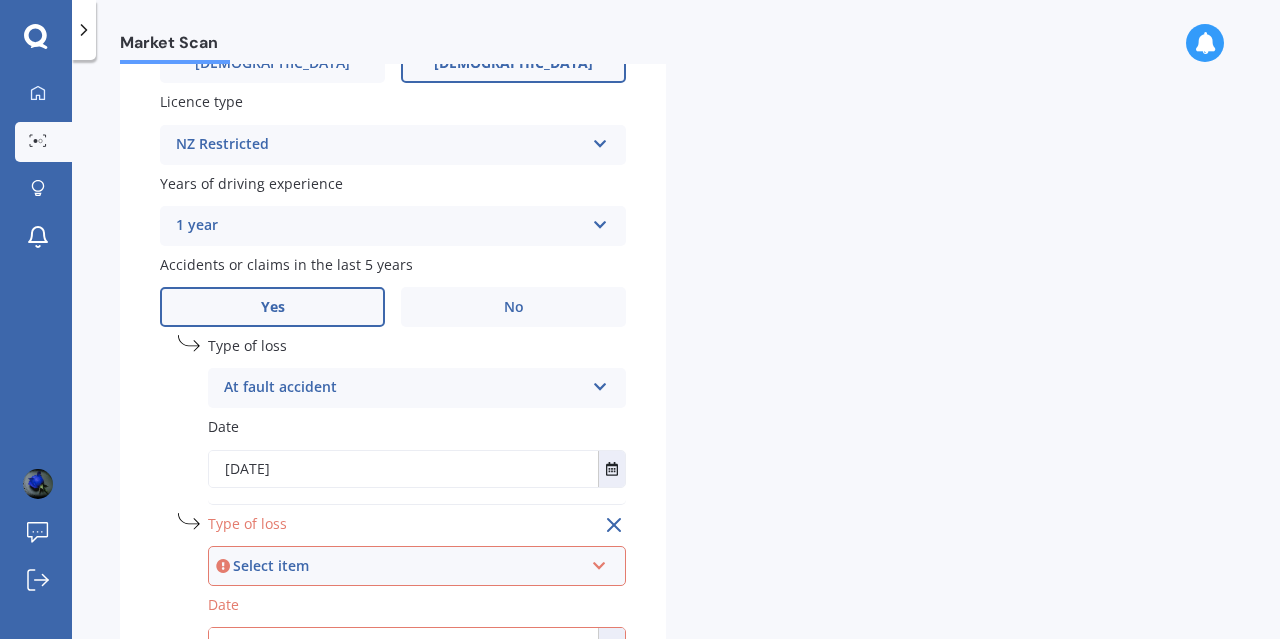 click on "Select item" at bounding box center (408, 566) 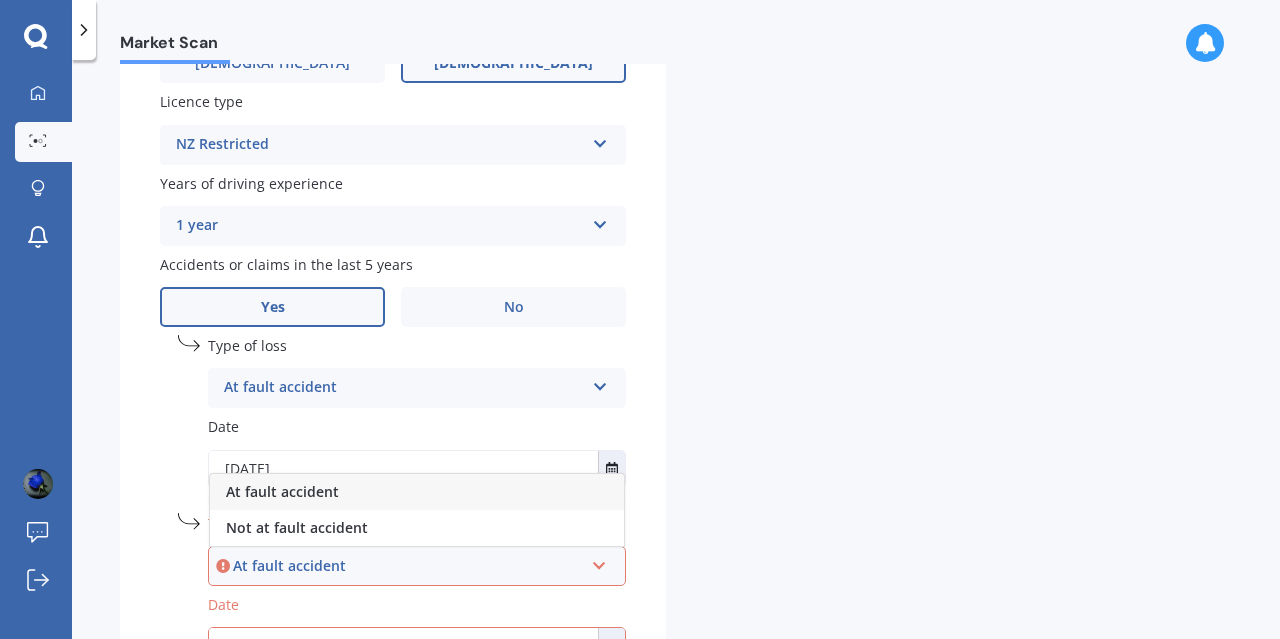 click on "At fault accident" at bounding box center (282, 491) 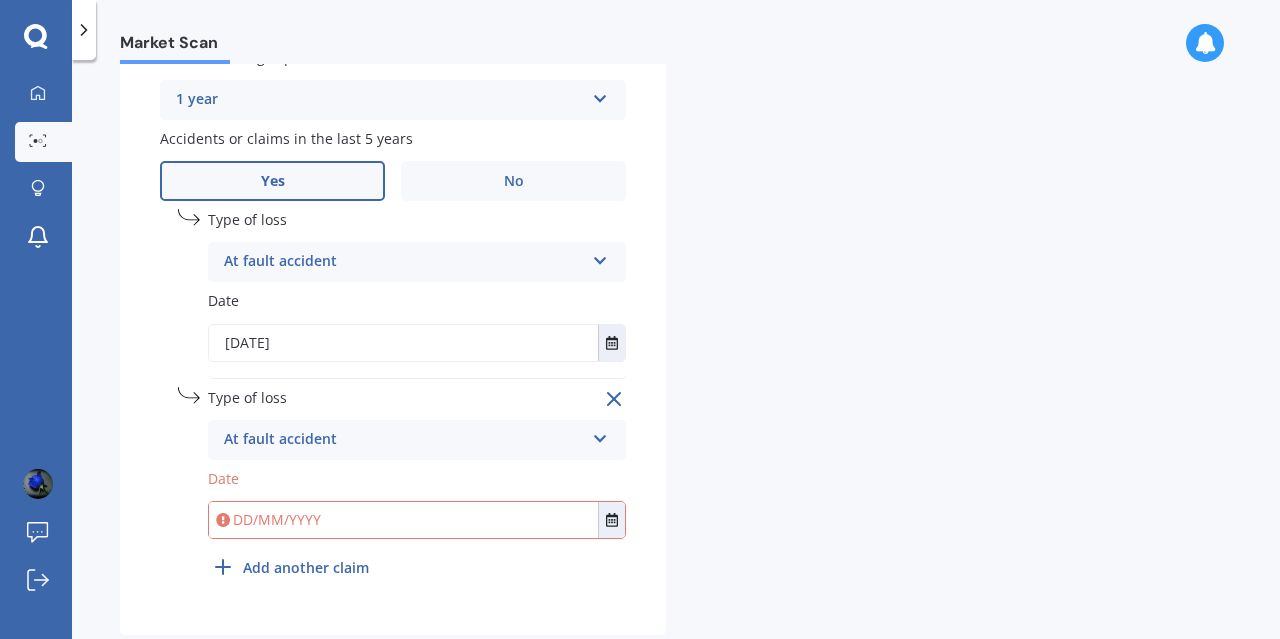 scroll, scrollTop: 1131, scrollLeft: 0, axis: vertical 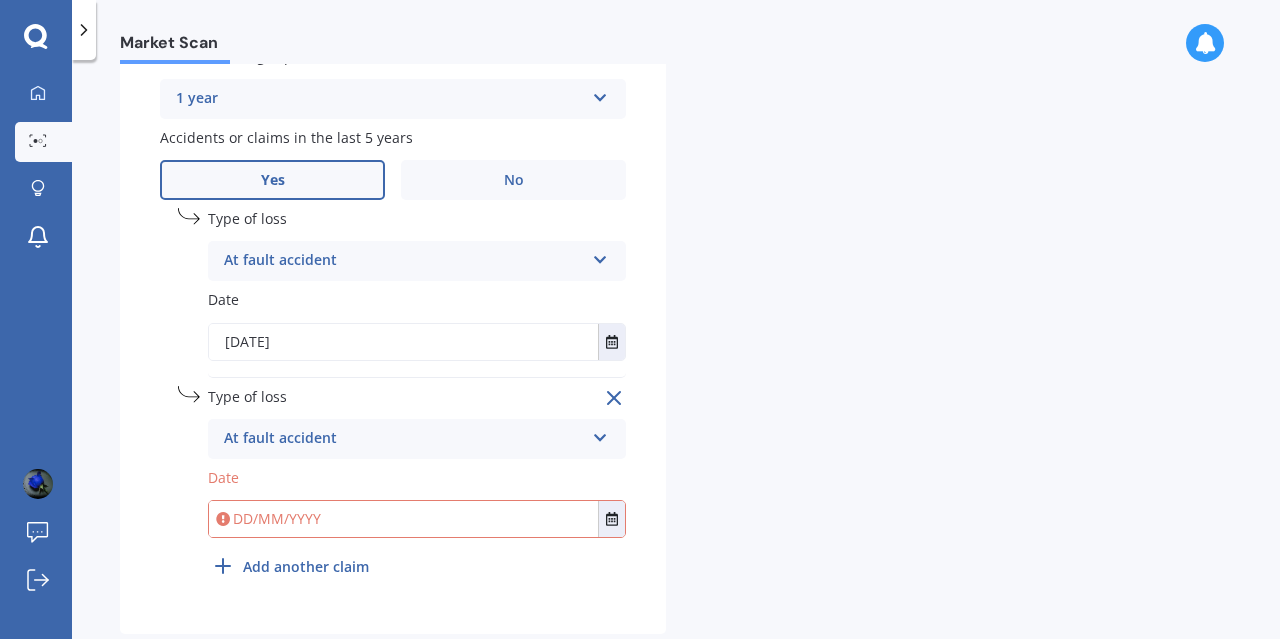 click at bounding box center (403, 519) 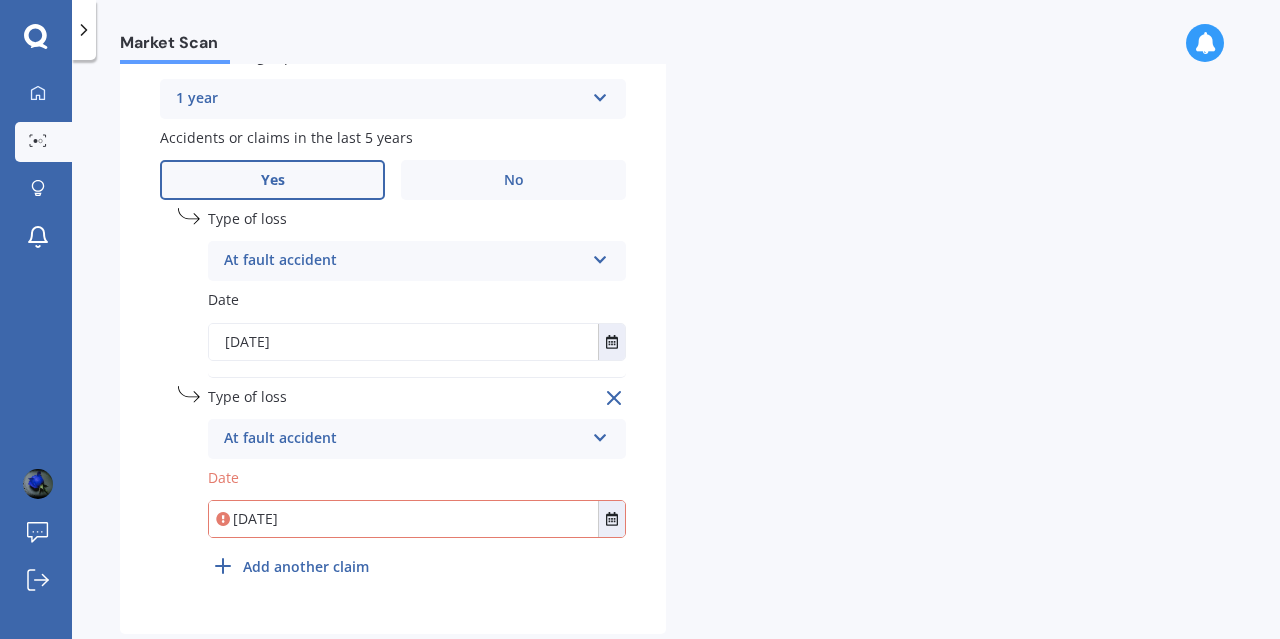 type on "[DATE]" 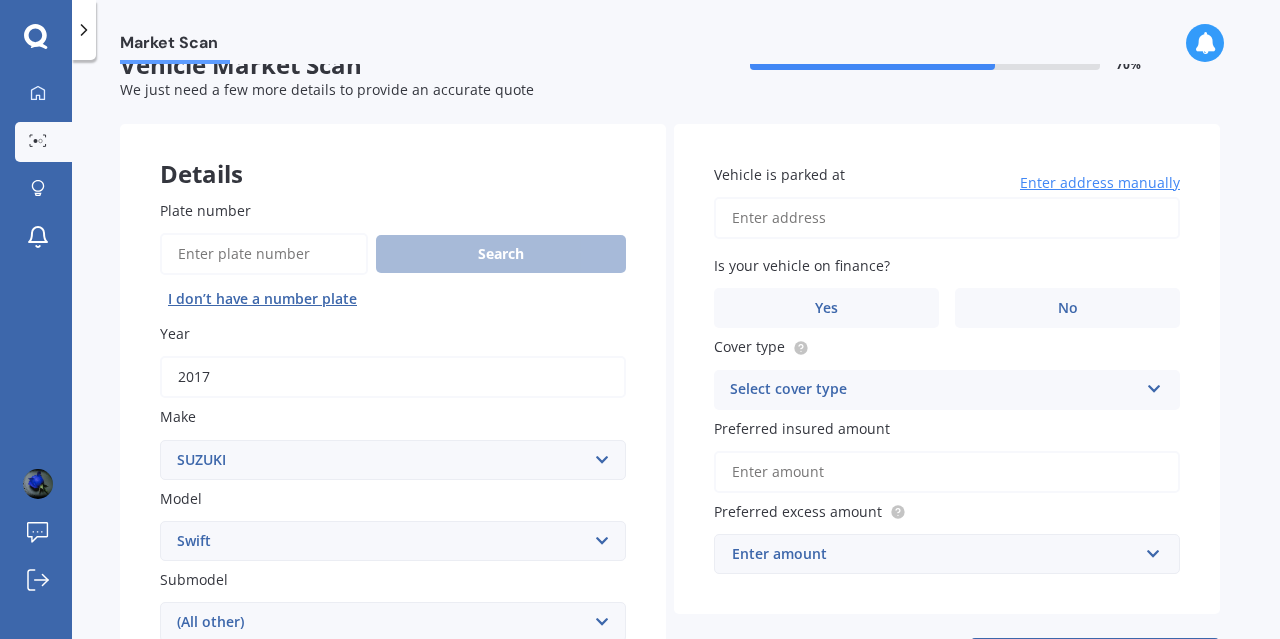 scroll, scrollTop: 38, scrollLeft: 0, axis: vertical 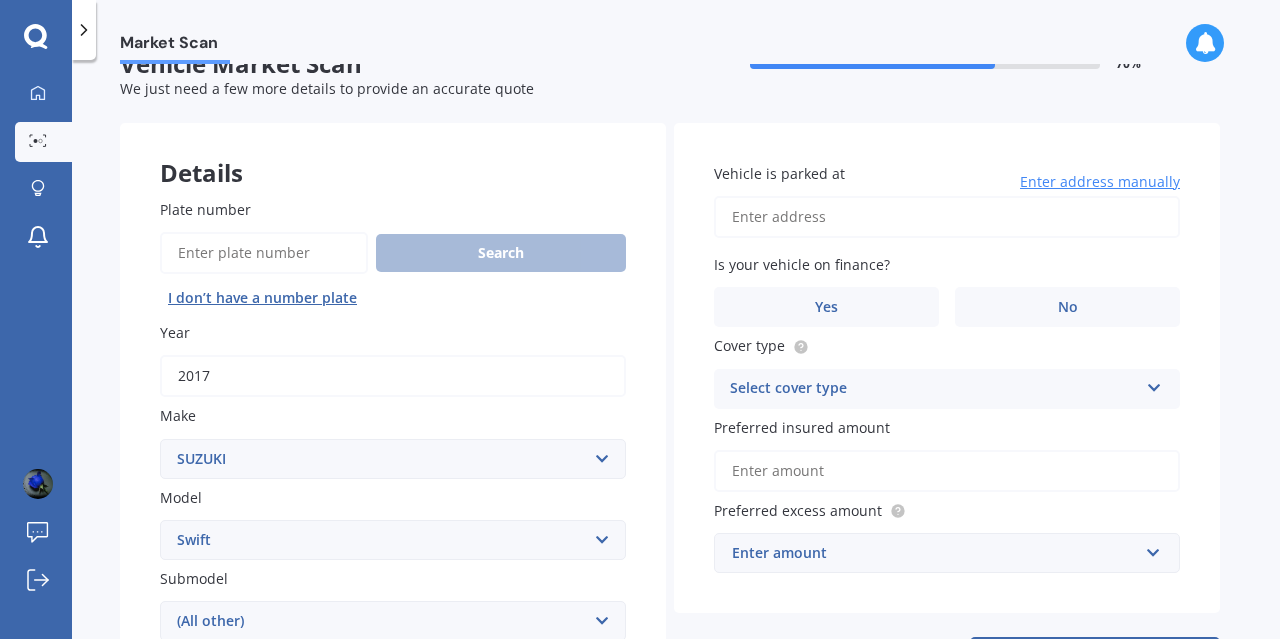click on "Vehicle is parked at" at bounding box center [947, 217] 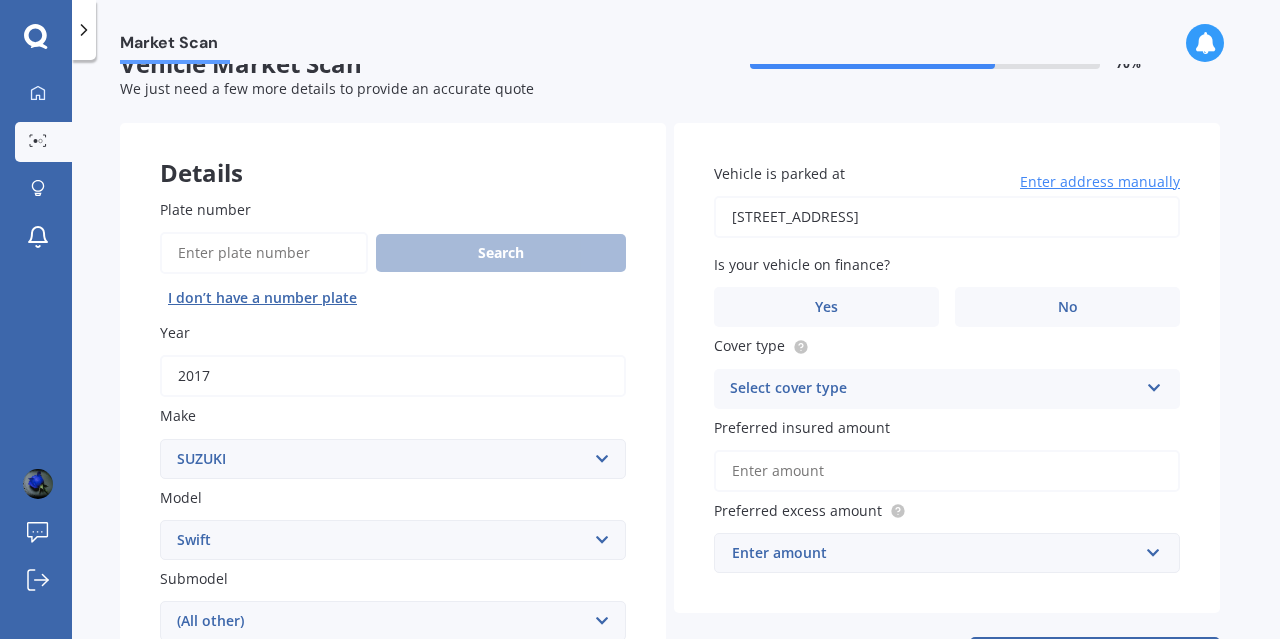 type on "[STREET_ADDRESS]" 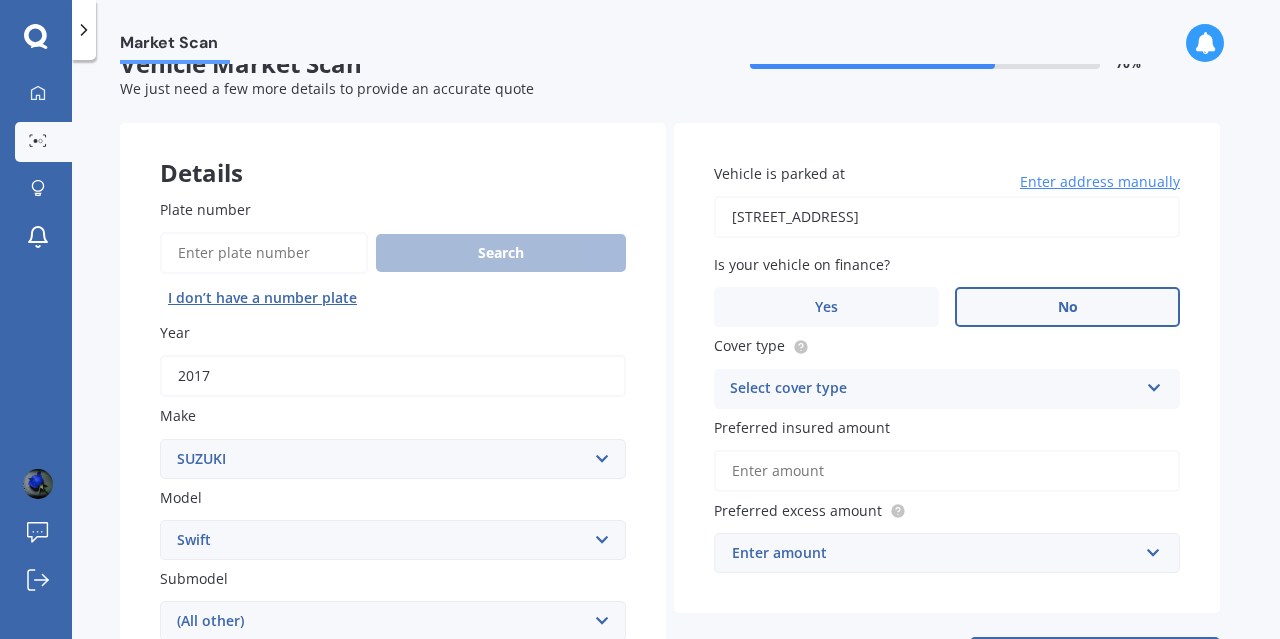 click on "No" at bounding box center [1067, 307] 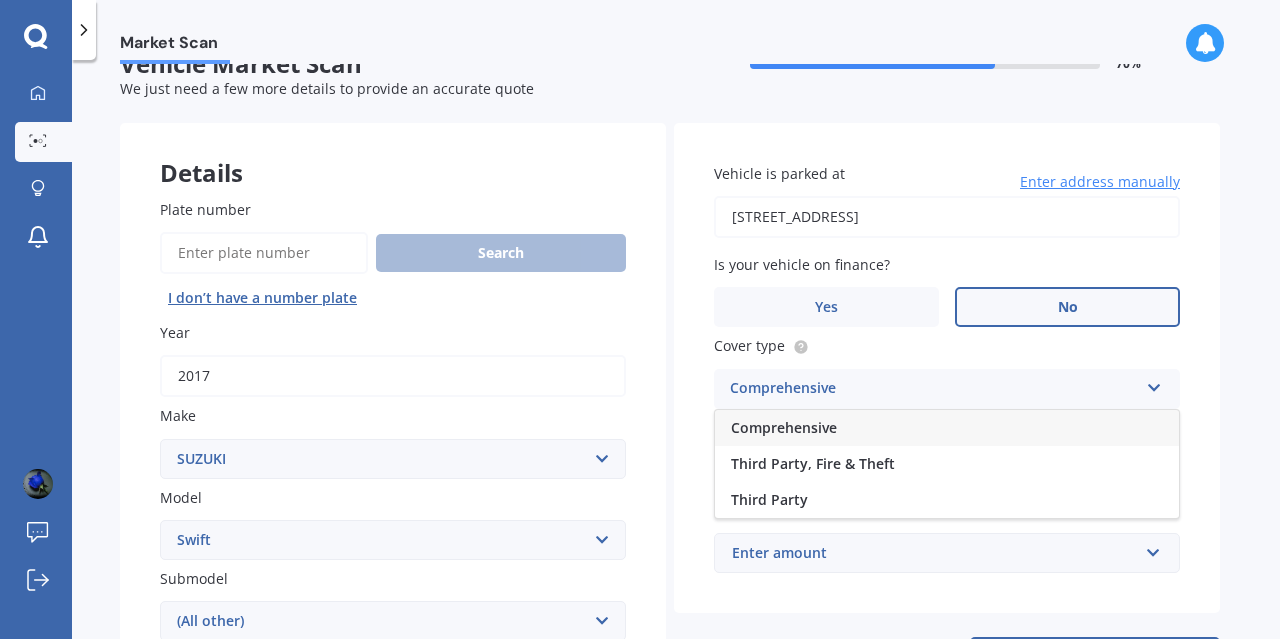 click on "Comprehensive" at bounding box center (947, 428) 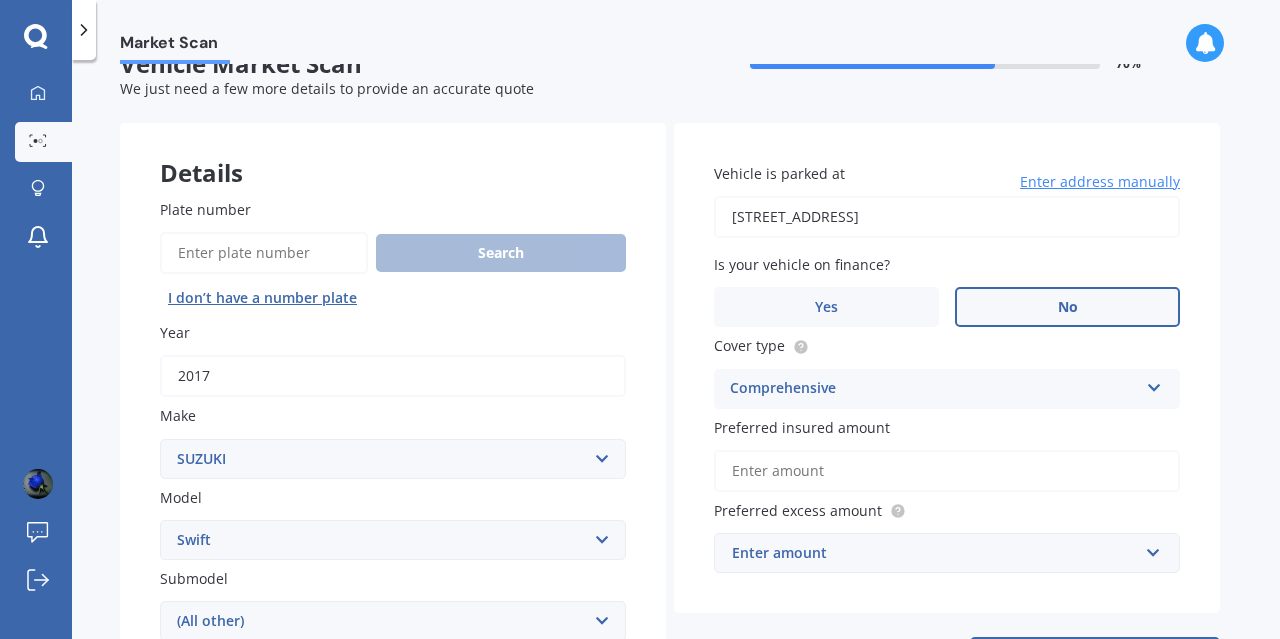 click on "Preferred insured amount" at bounding box center [947, 471] 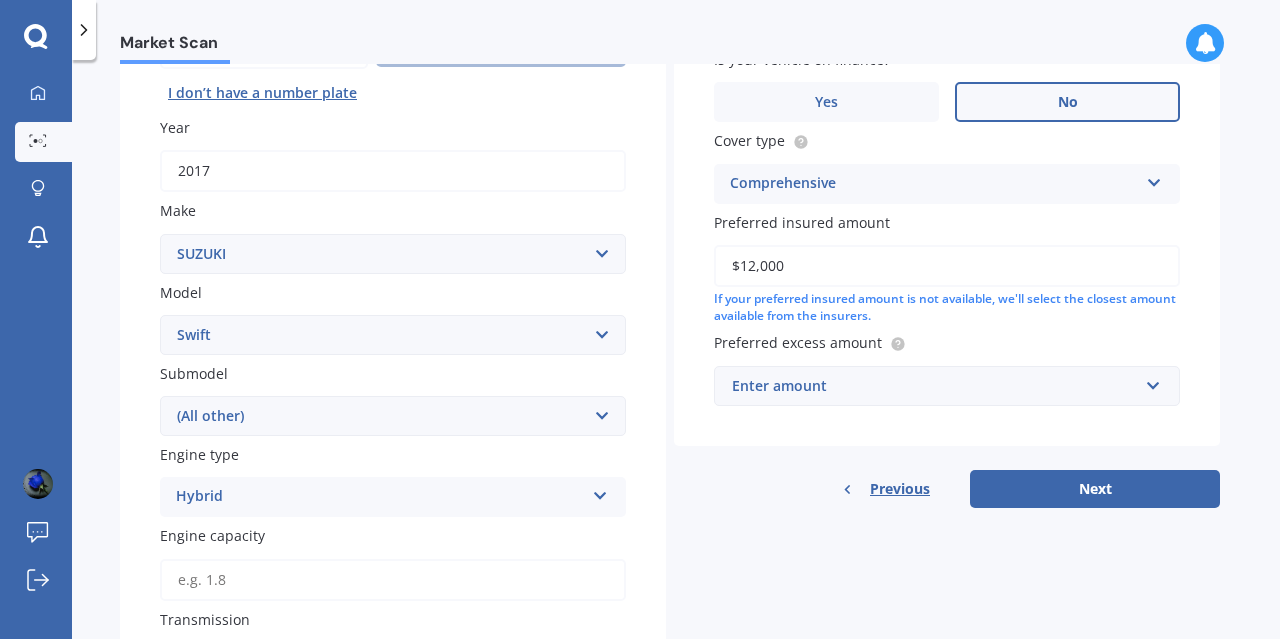 scroll, scrollTop: 249, scrollLeft: 0, axis: vertical 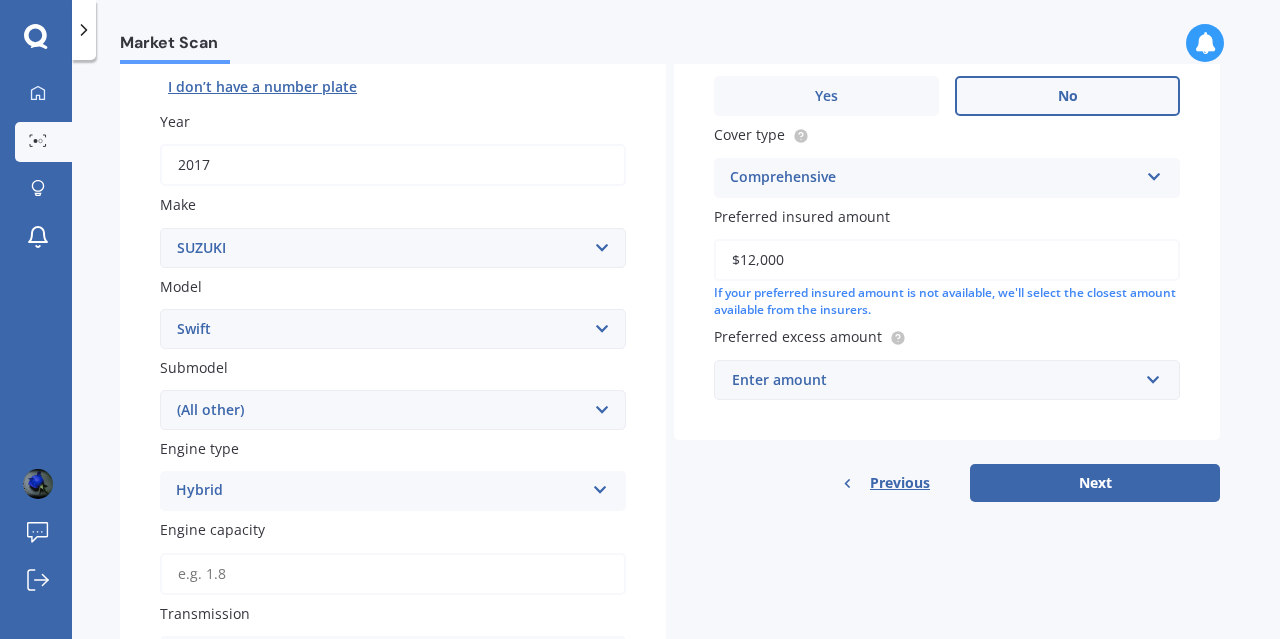 type on "$12,000" 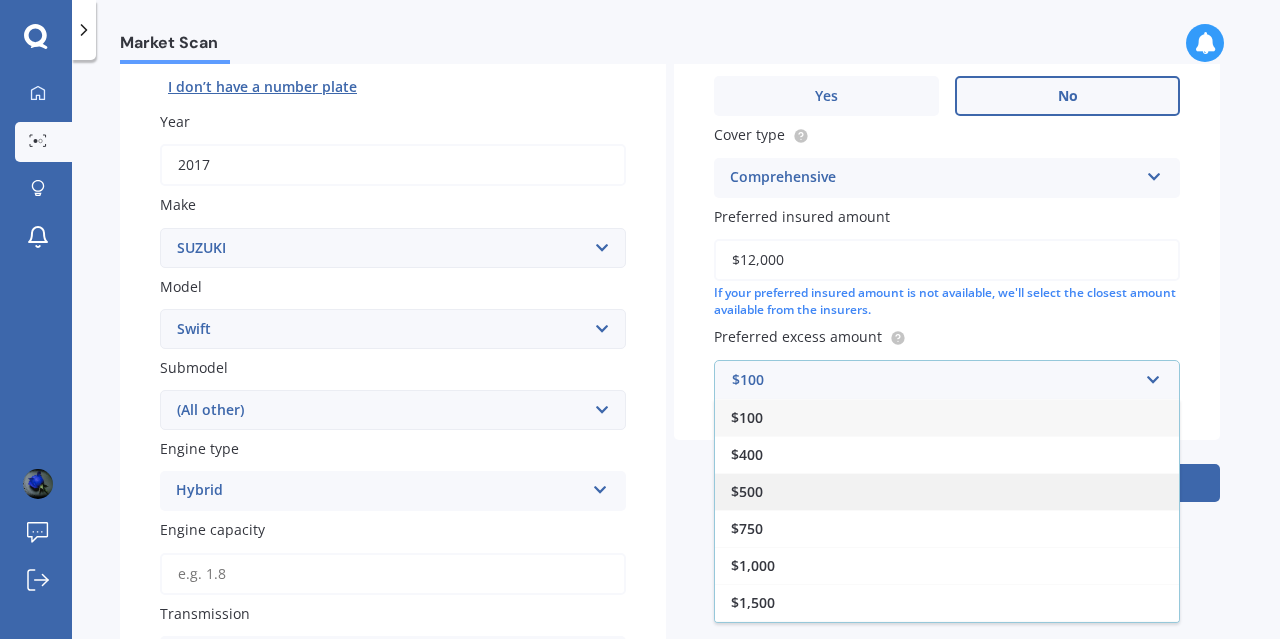click on "$500" at bounding box center (947, 491) 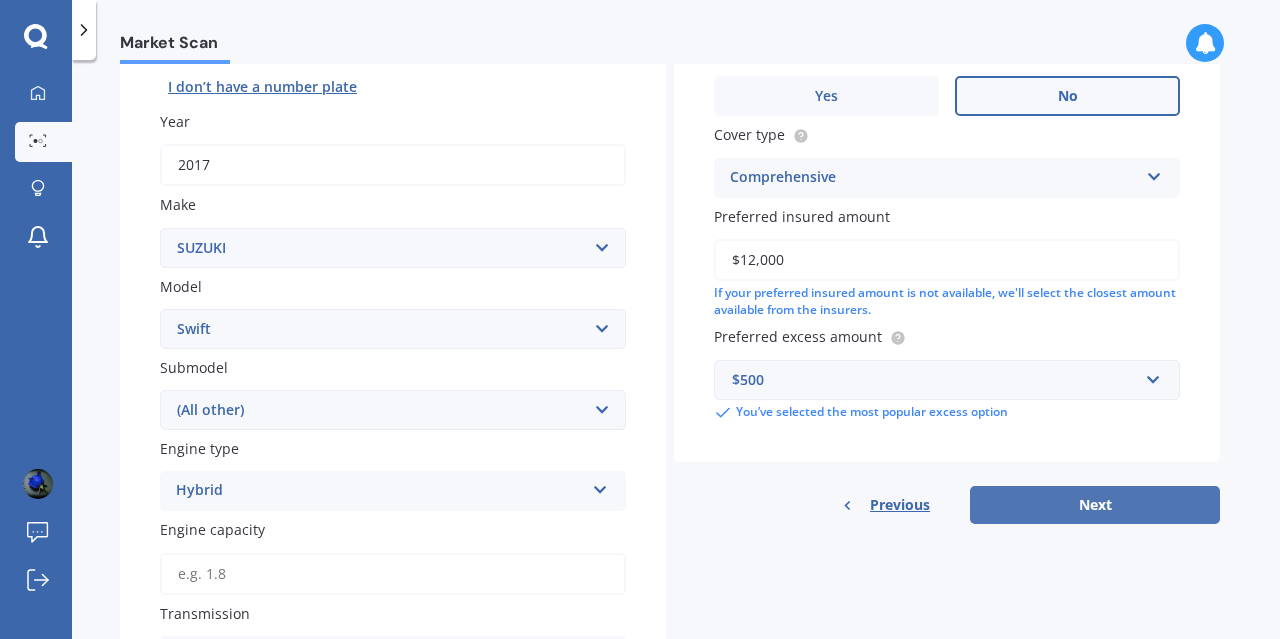 click on "Next" at bounding box center [1095, 505] 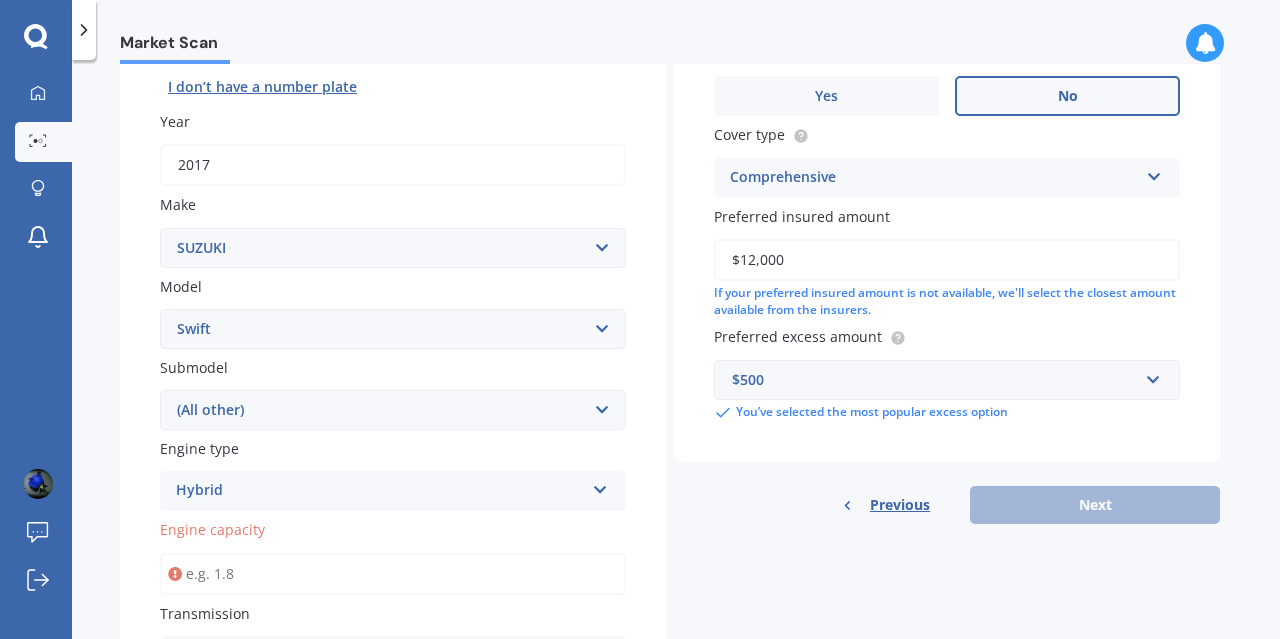 click on "Engine capacity" at bounding box center [393, 574] 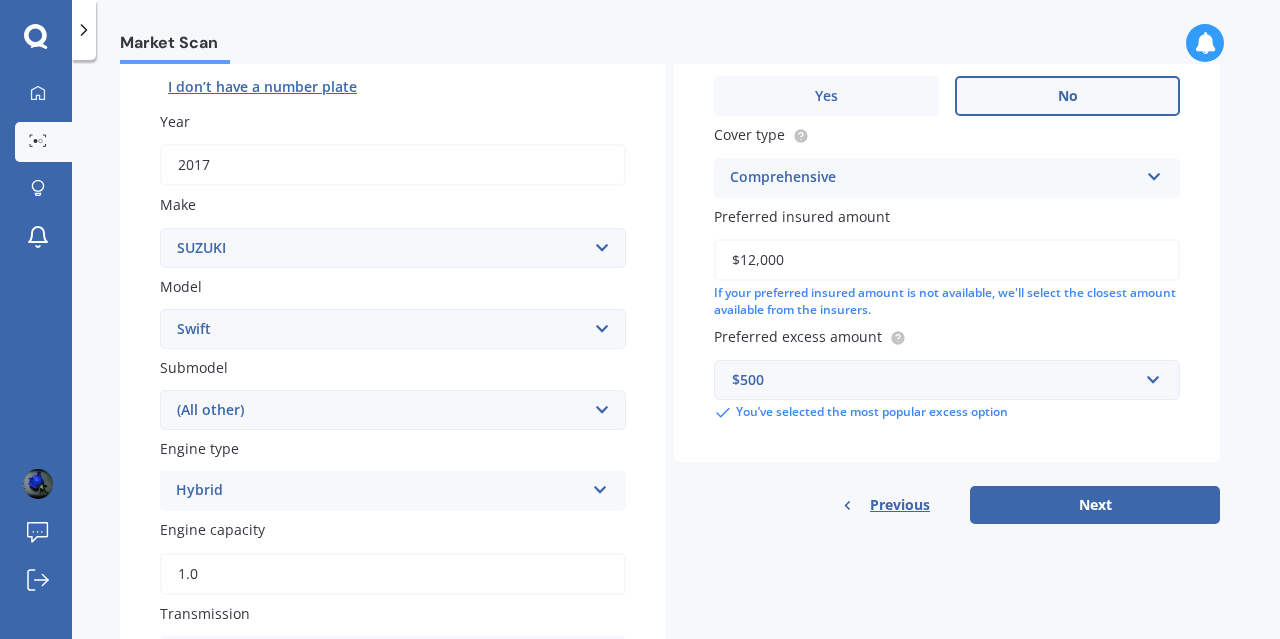 click on "1.0" at bounding box center [393, 574] 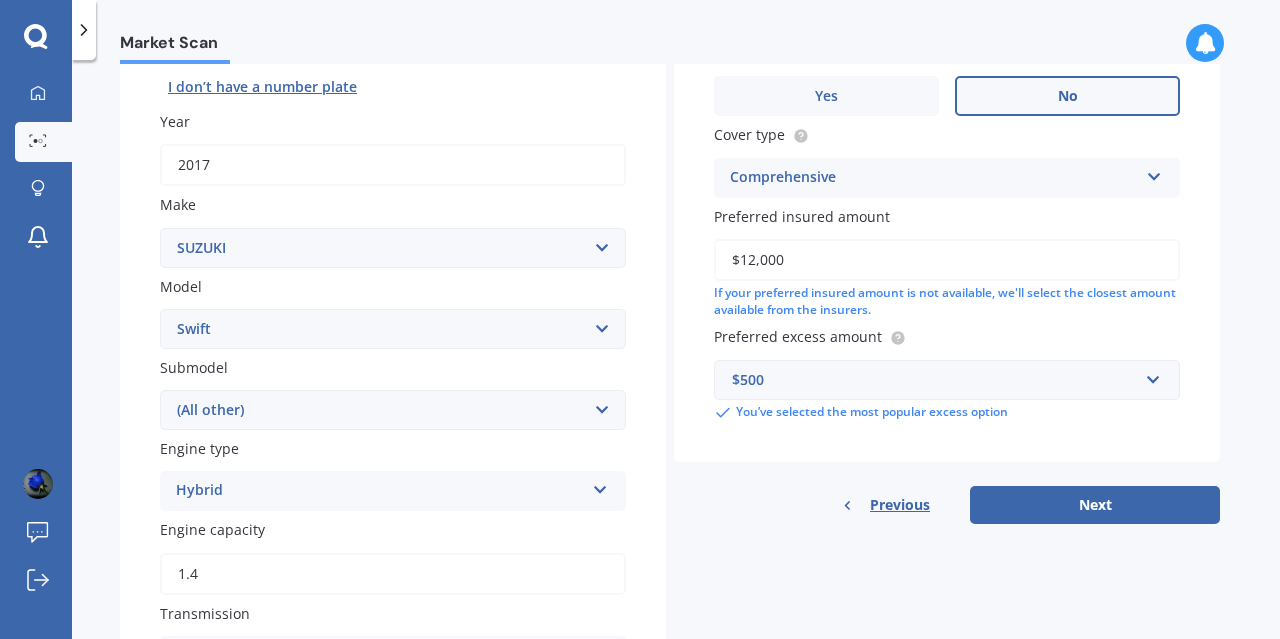 click on "Next" at bounding box center (1095, 505) 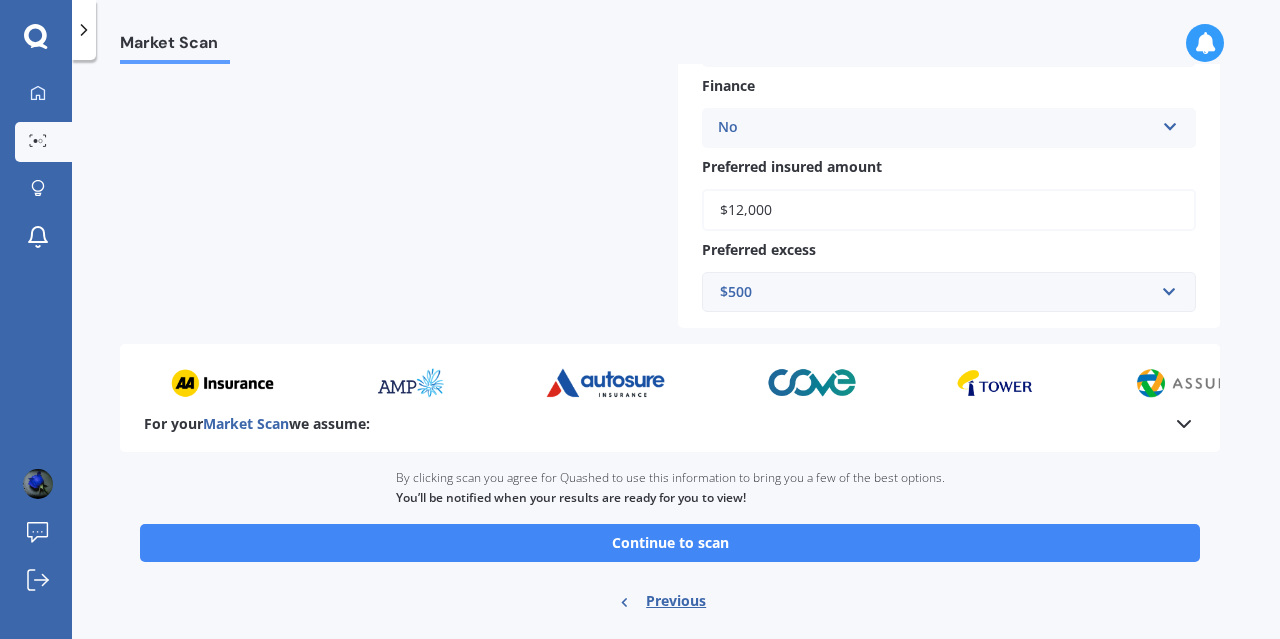scroll, scrollTop: 695, scrollLeft: 0, axis: vertical 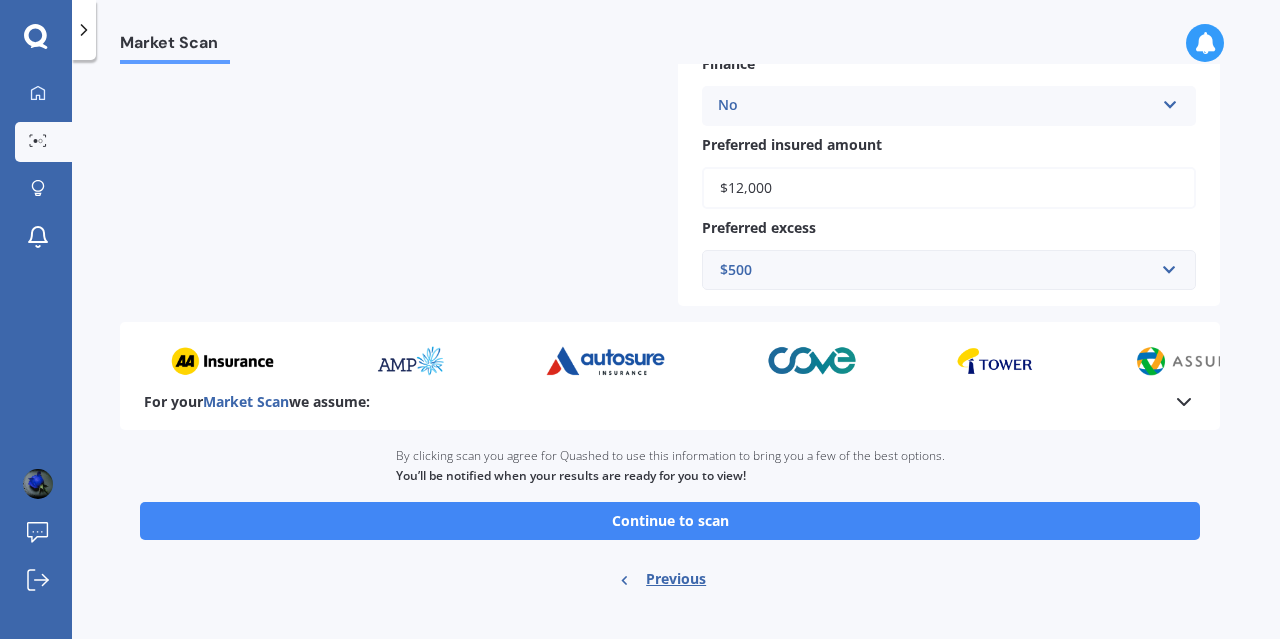 click on "Continue to scan" at bounding box center [670, 521] 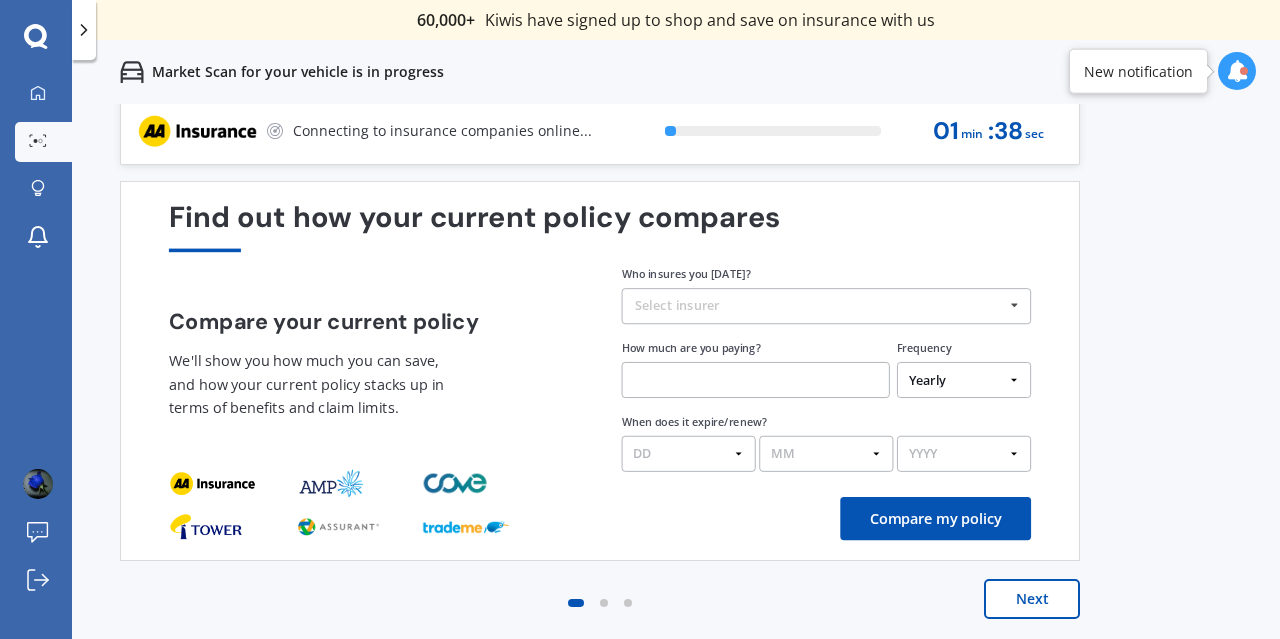 scroll, scrollTop: 0, scrollLeft: 0, axis: both 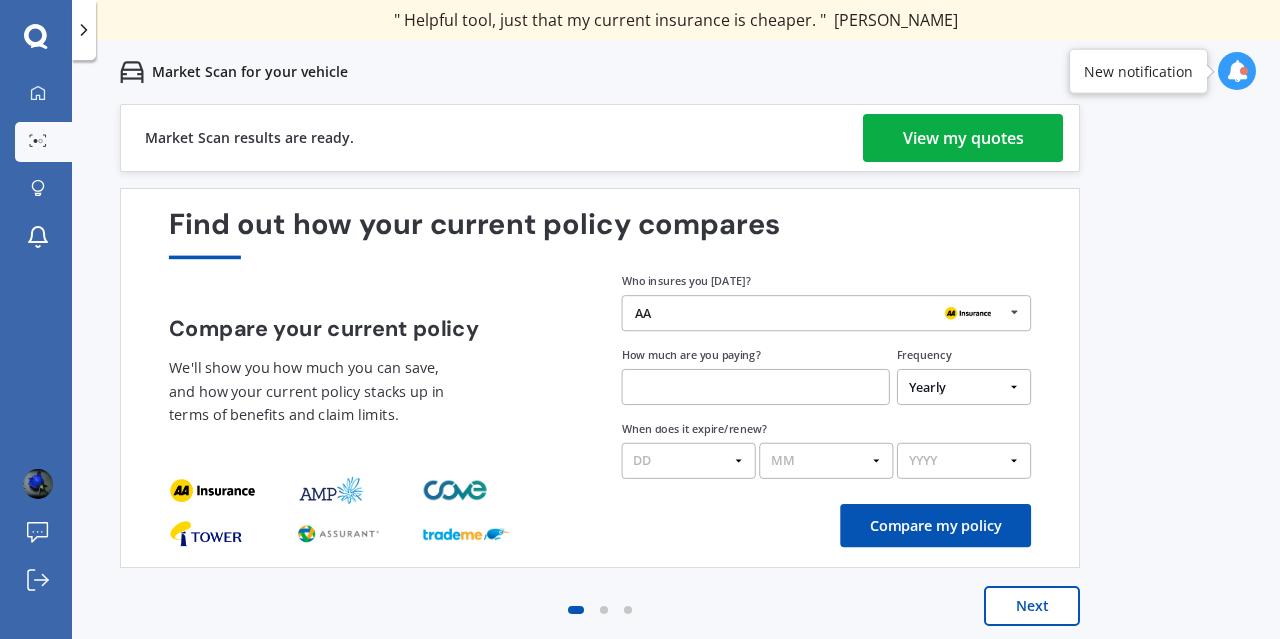 click on "View my quotes" at bounding box center [963, 138] 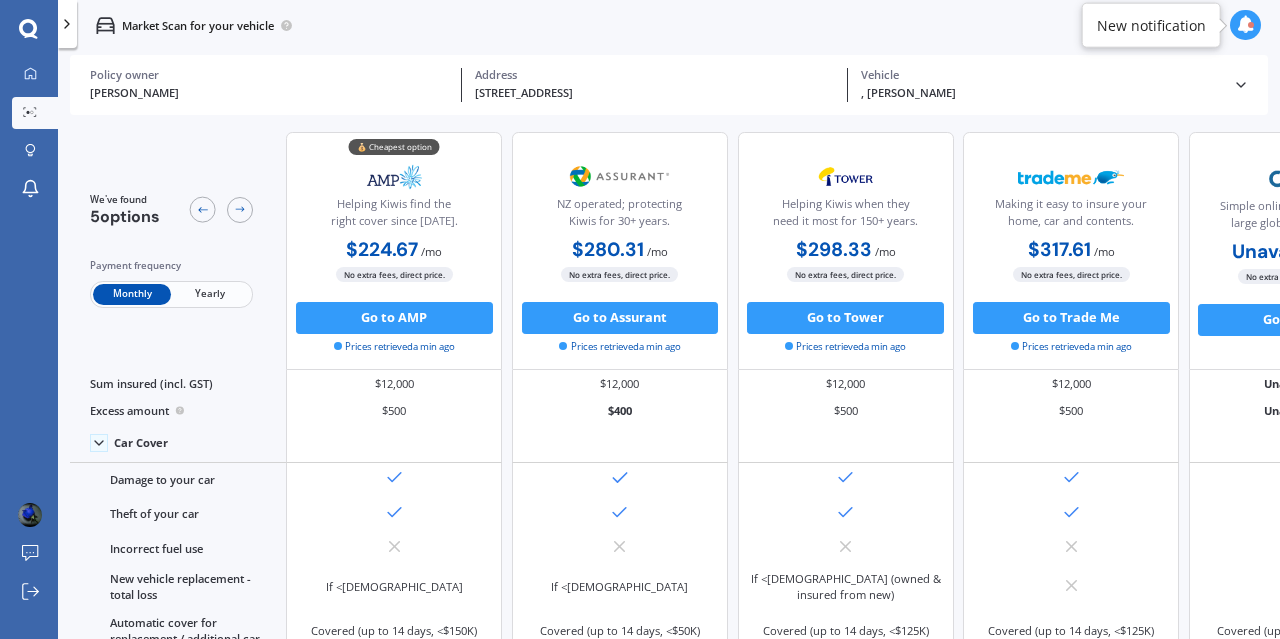 click on "Yearly" at bounding box center (210, 294) 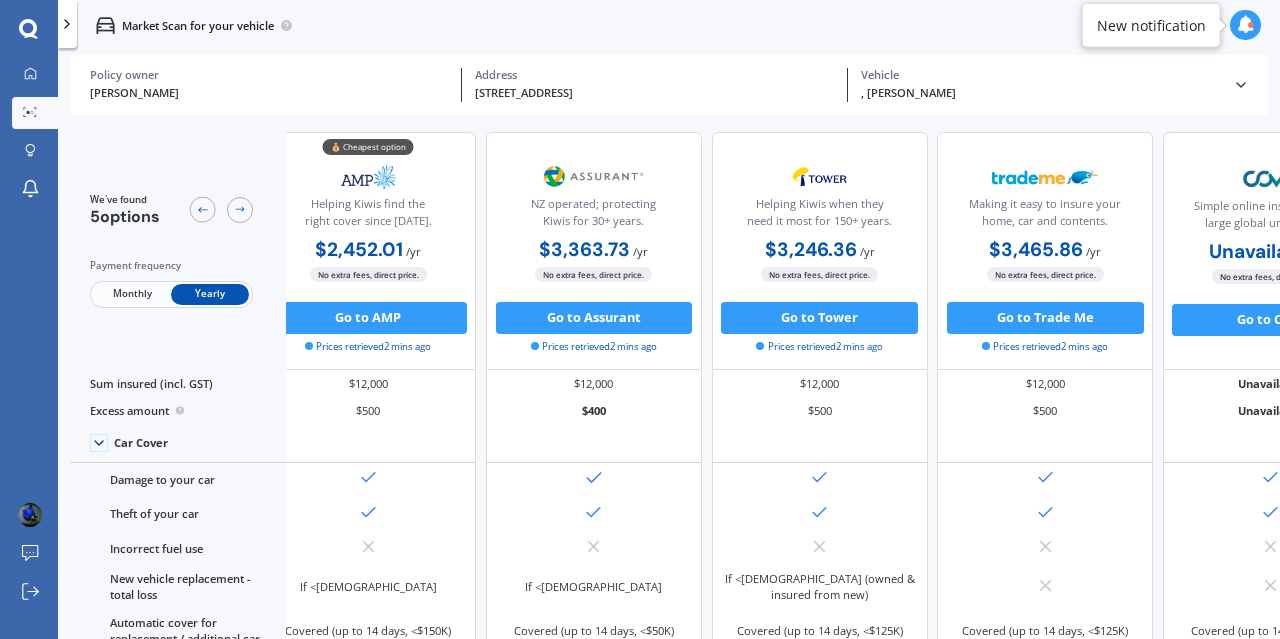 scroll, scrollTop: 0, scrollLeft: 0, axis: both 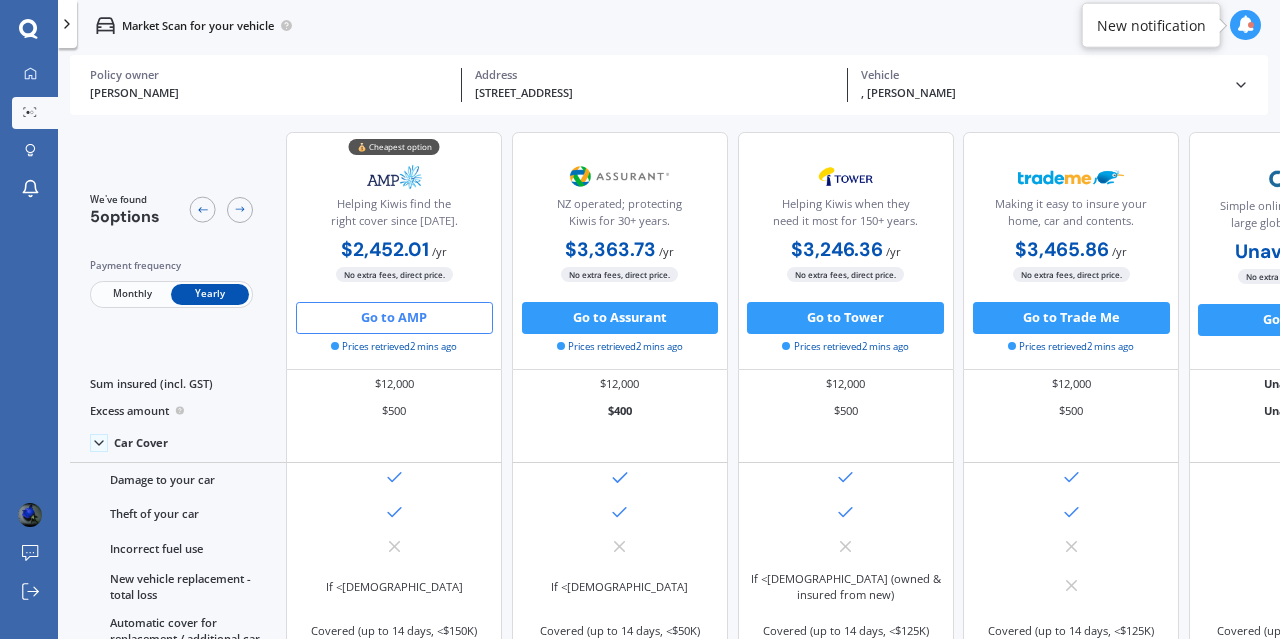 click on "Go to AMP" at bounding box center (394, 318) 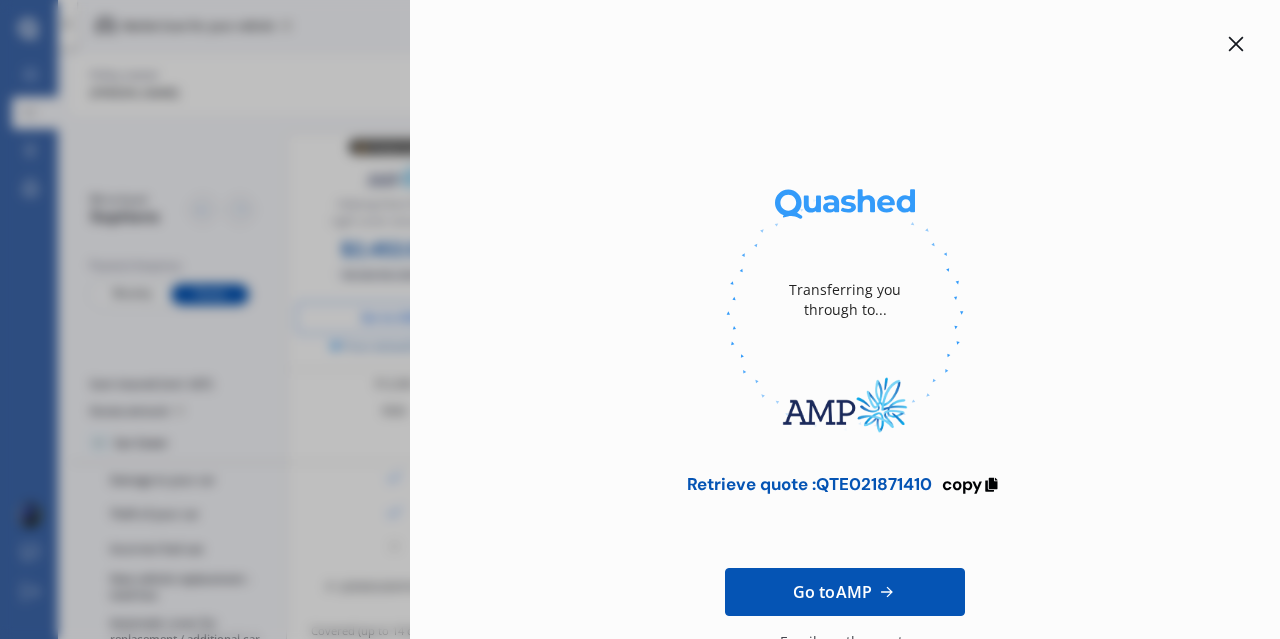 click 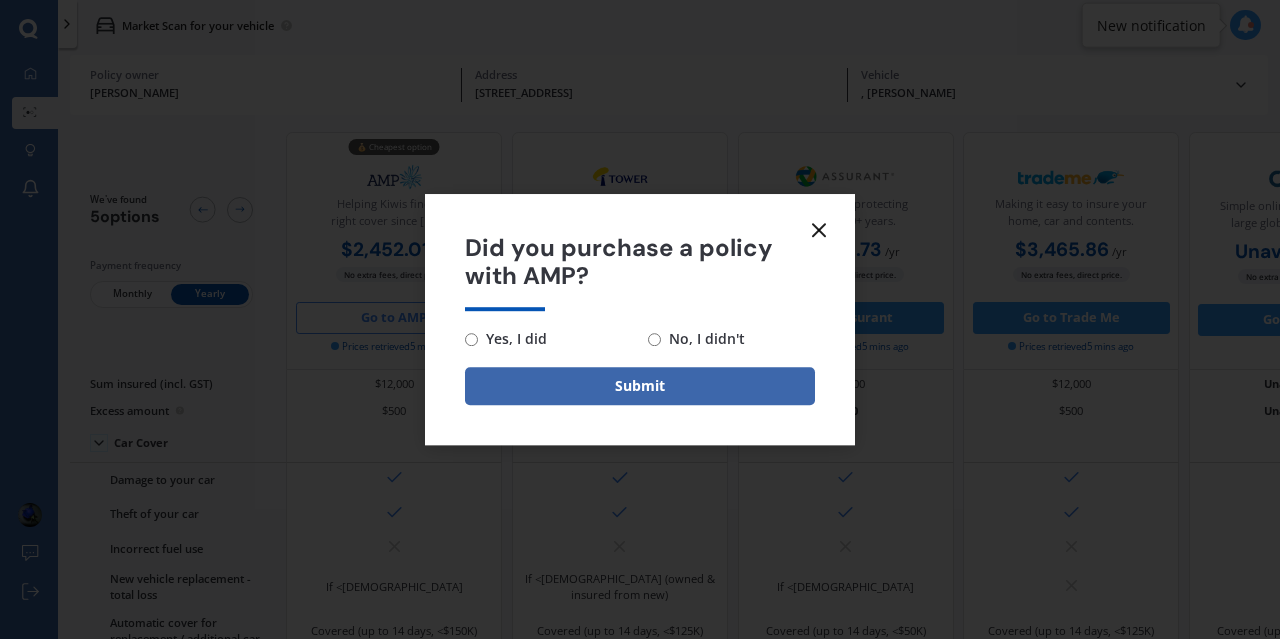 click 